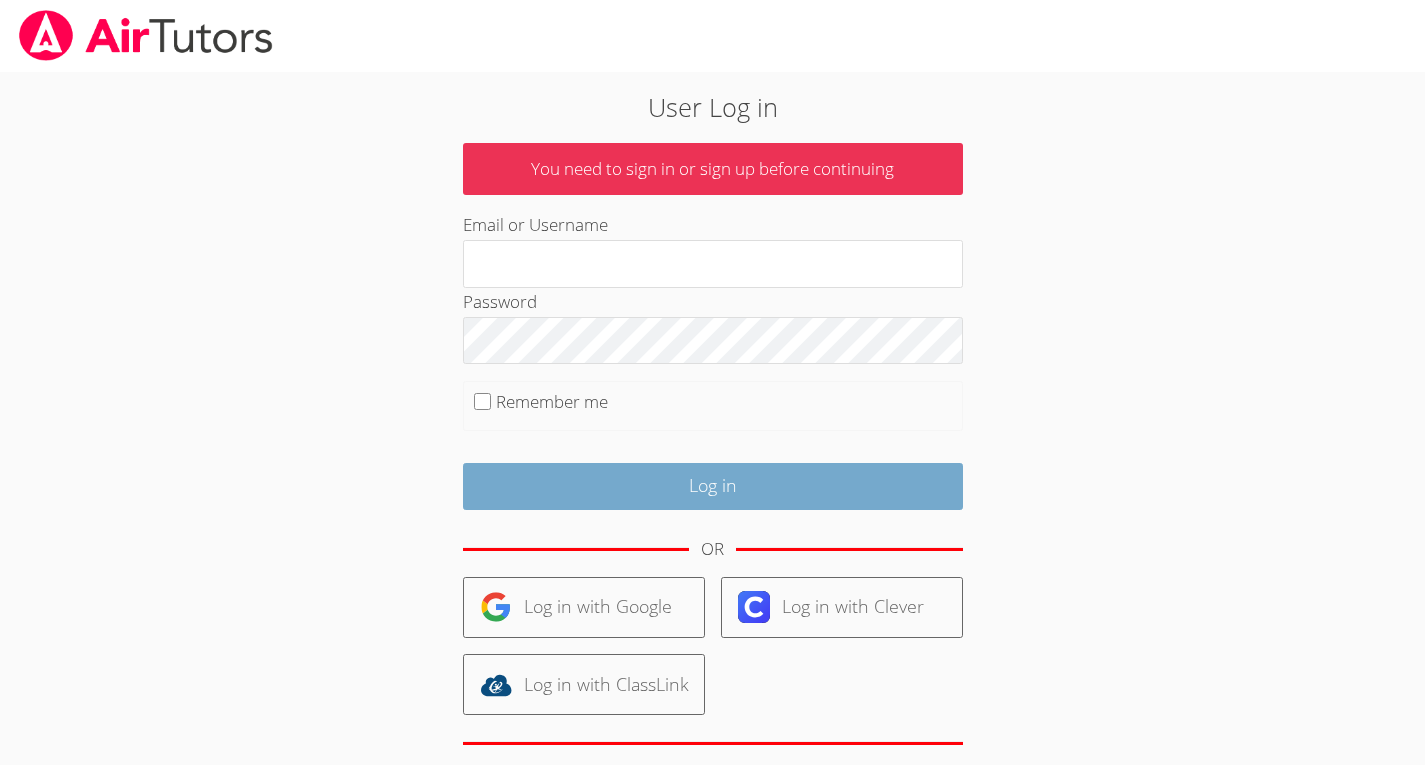 scroll, scrollTop: 0, scrollLeft: 0, axis: both 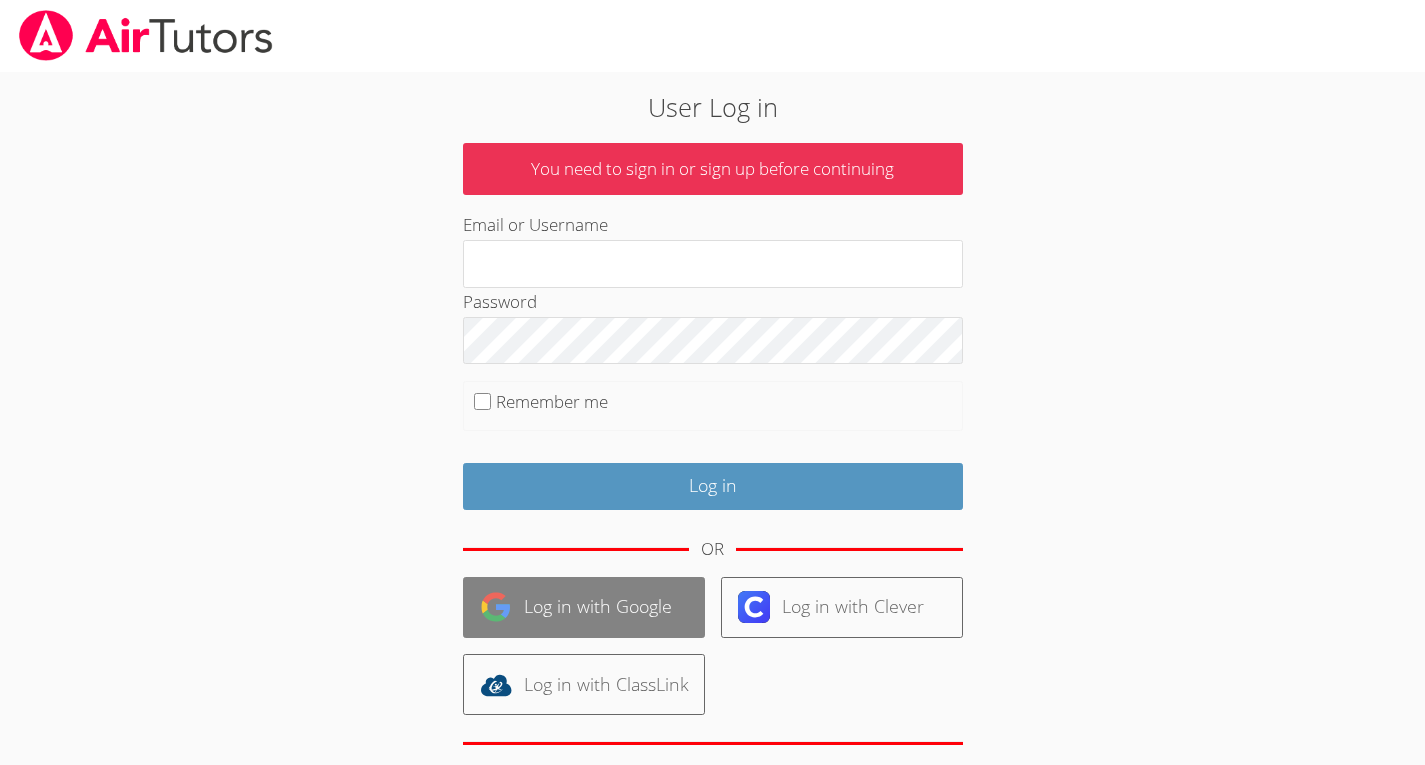 click on "Log in with Google" at bounding box center [584, 607] 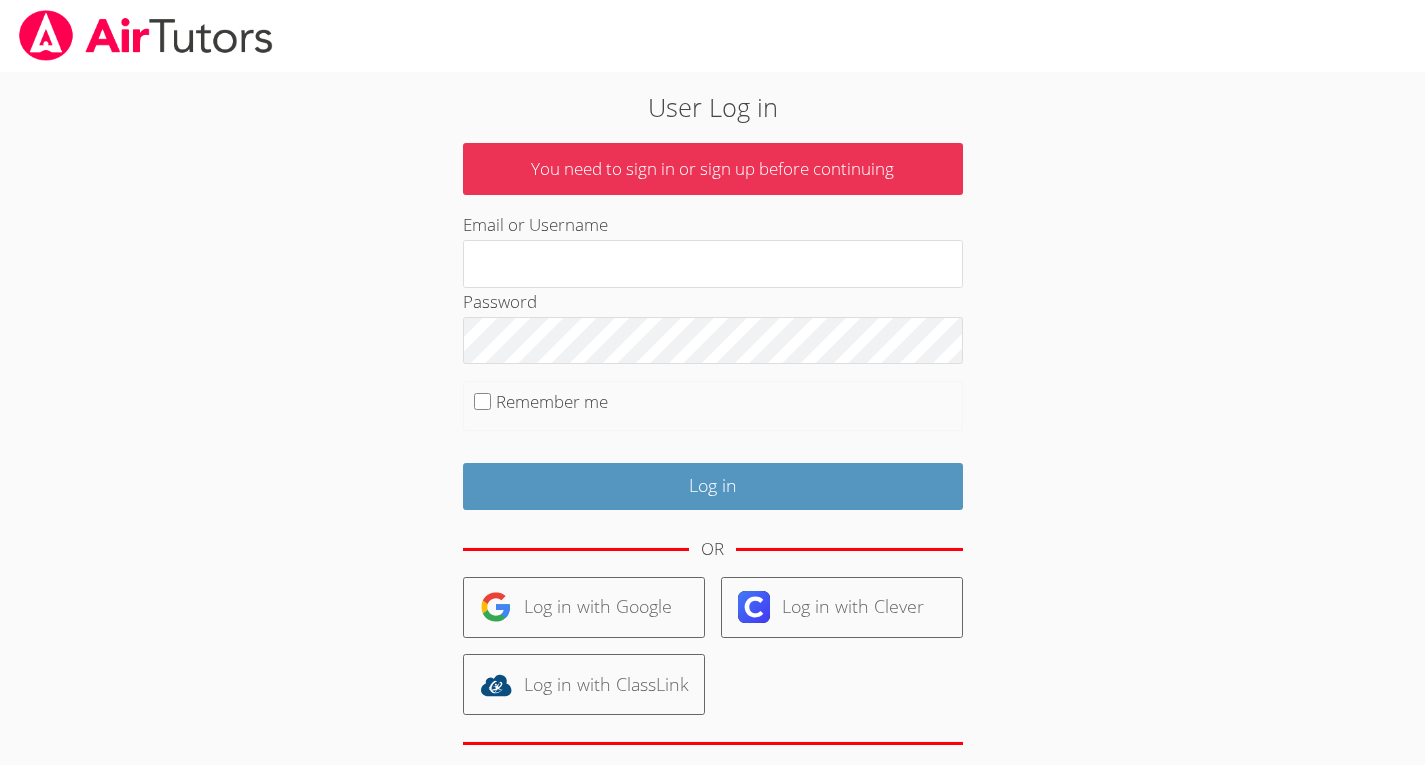 click on "Log in with Google" at bounding box center [584, 607] 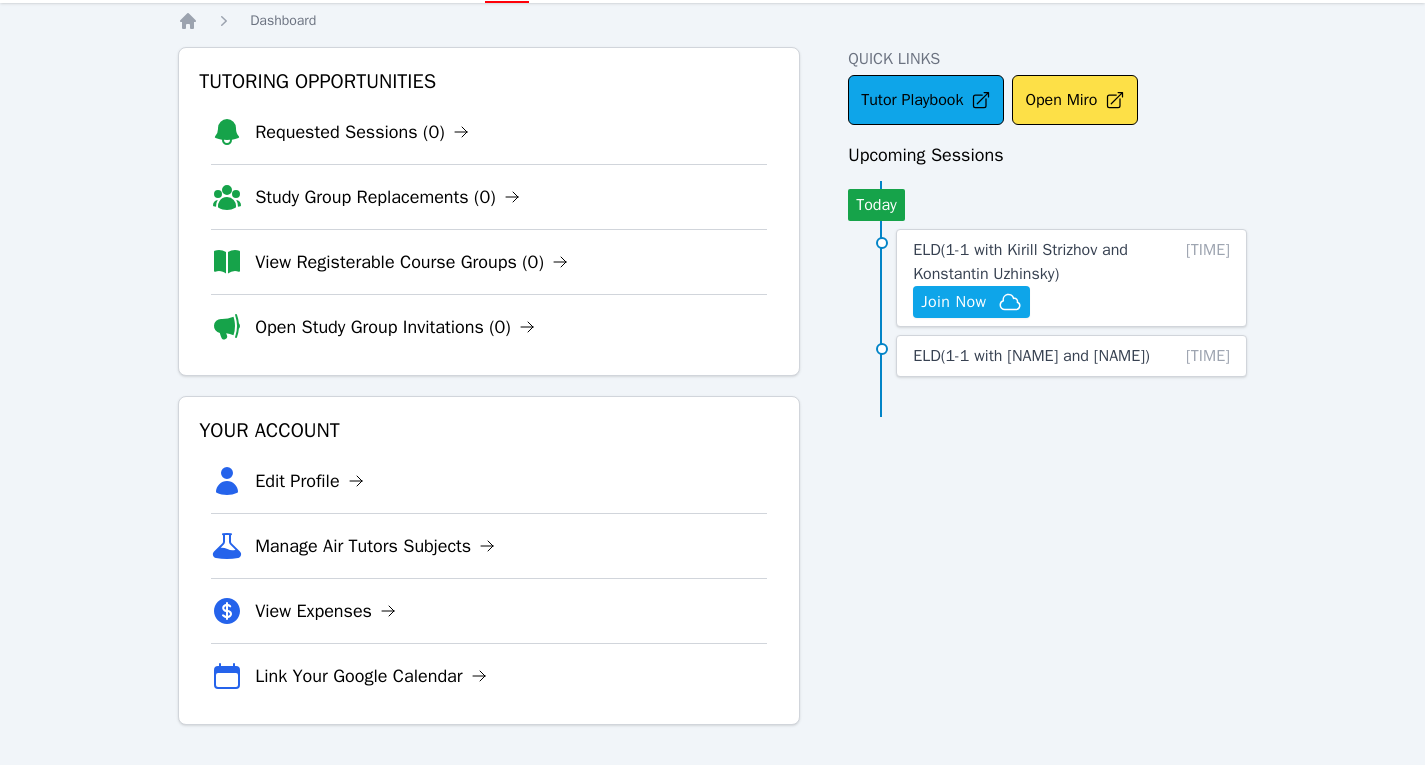 scroll, scrollTop: 0, scrollLeft: 0, axis: both 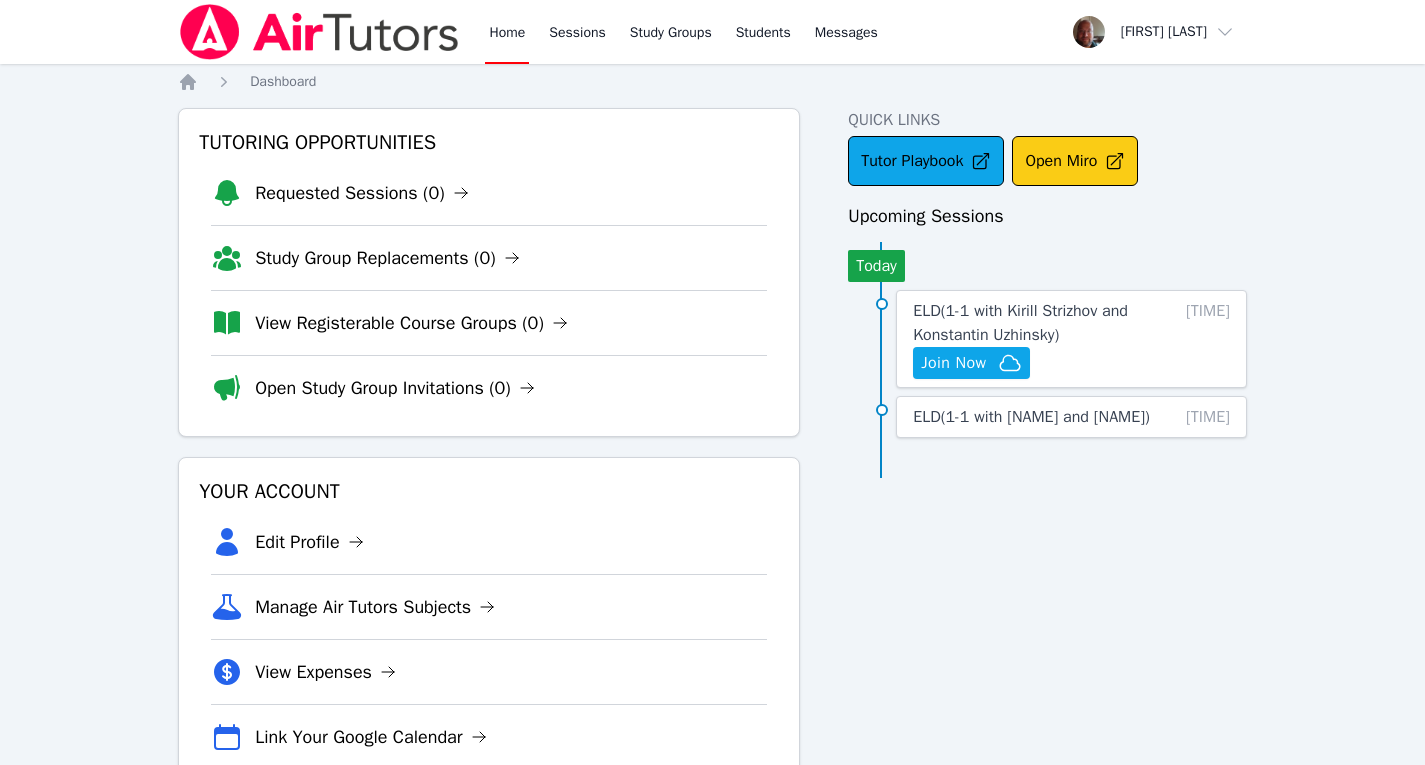 click on "Open Miro" at bounding box center [1075, 161] 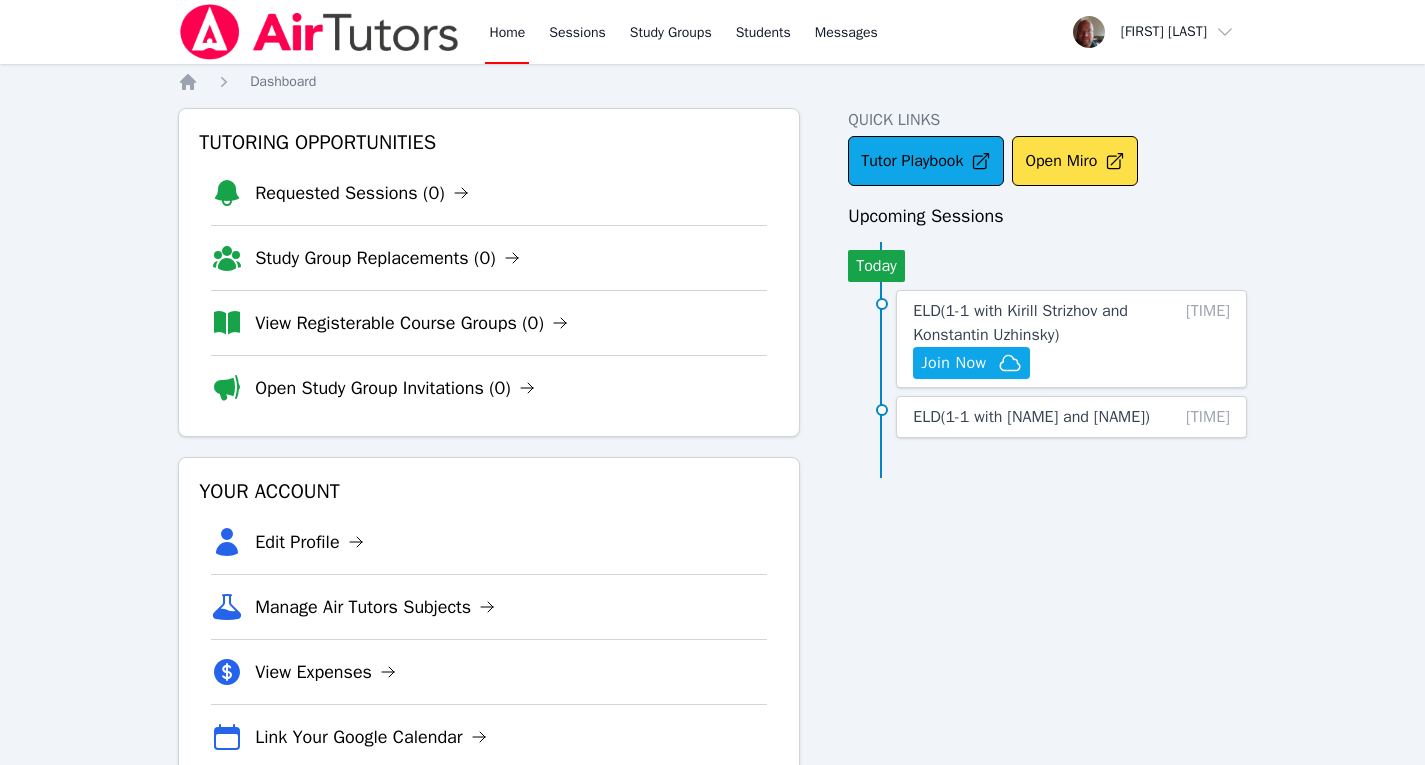 scroll, scrollTop: 61, scrollLeft: 0, axis: vertical 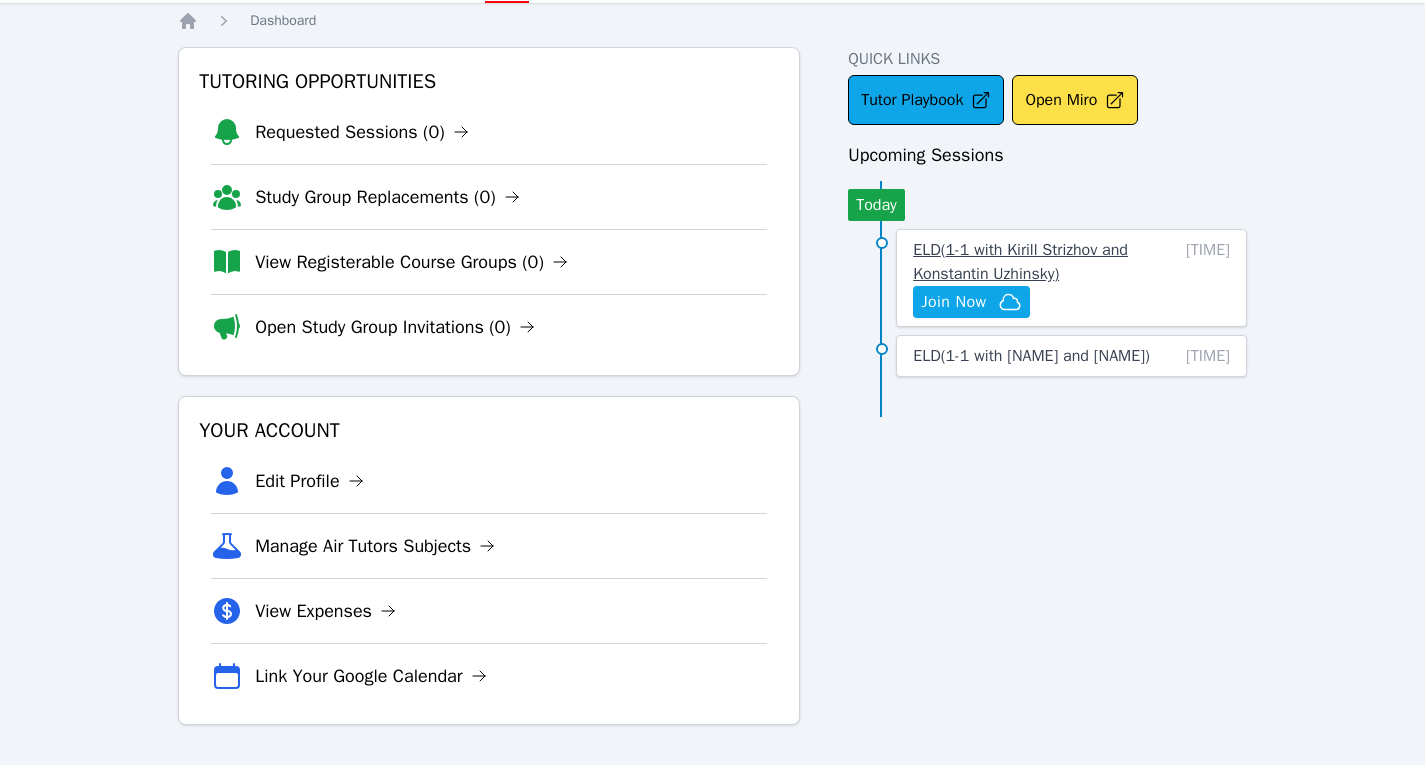 click on "ELD  ( 1-1 with [NAME] and [NAME] )" at bounding box center (1032, 262) 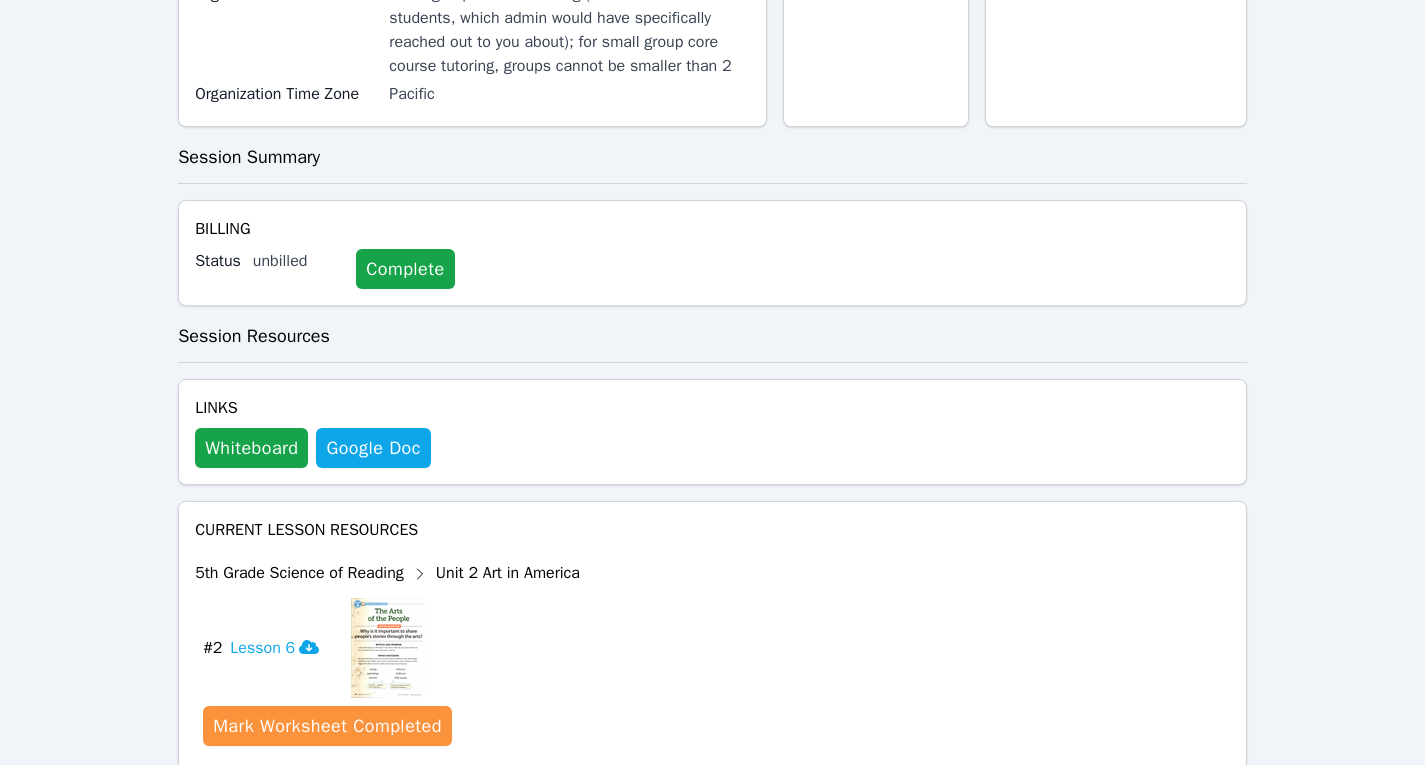 scroll, scrollTop: 659, scrollLeft: 0, axis: vertical 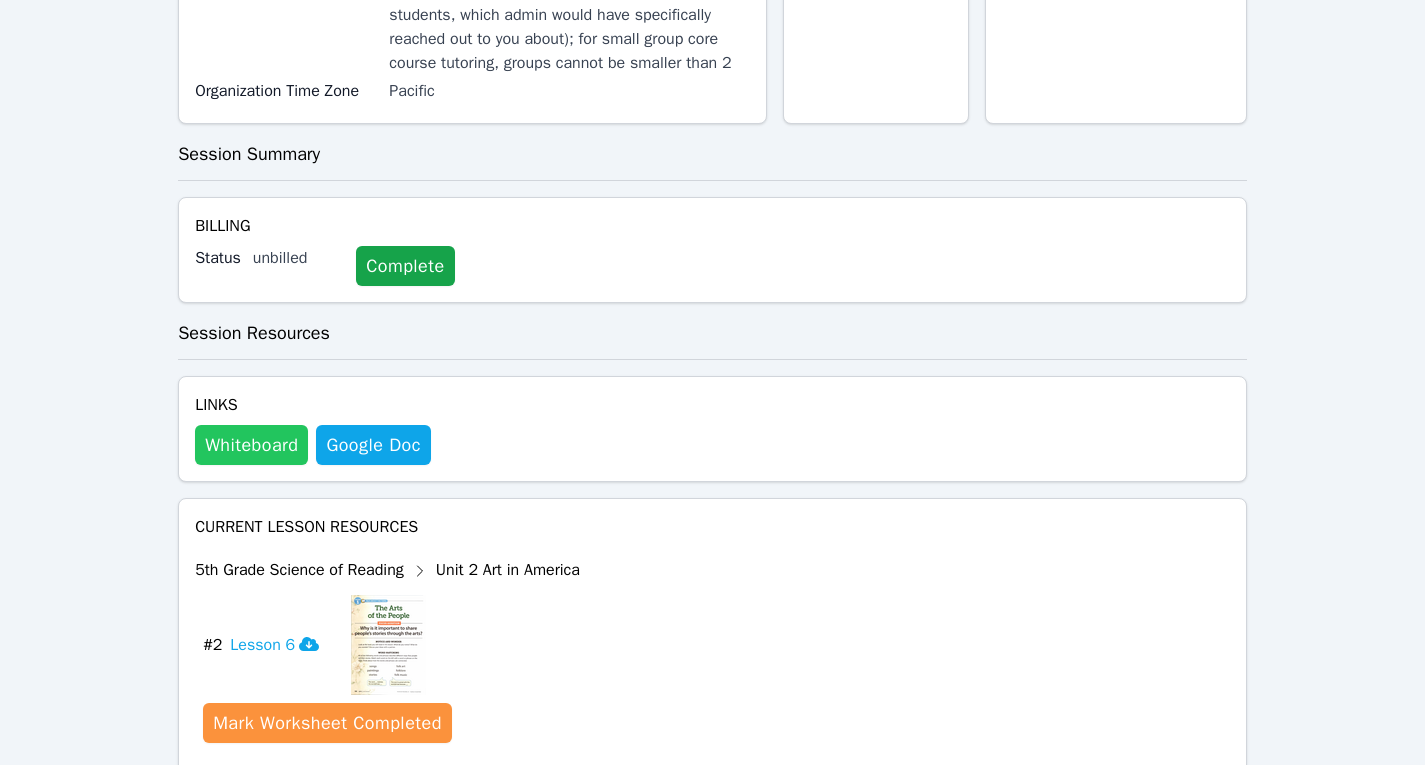 click on "Whiteboard" at bounding box center [251, 445] 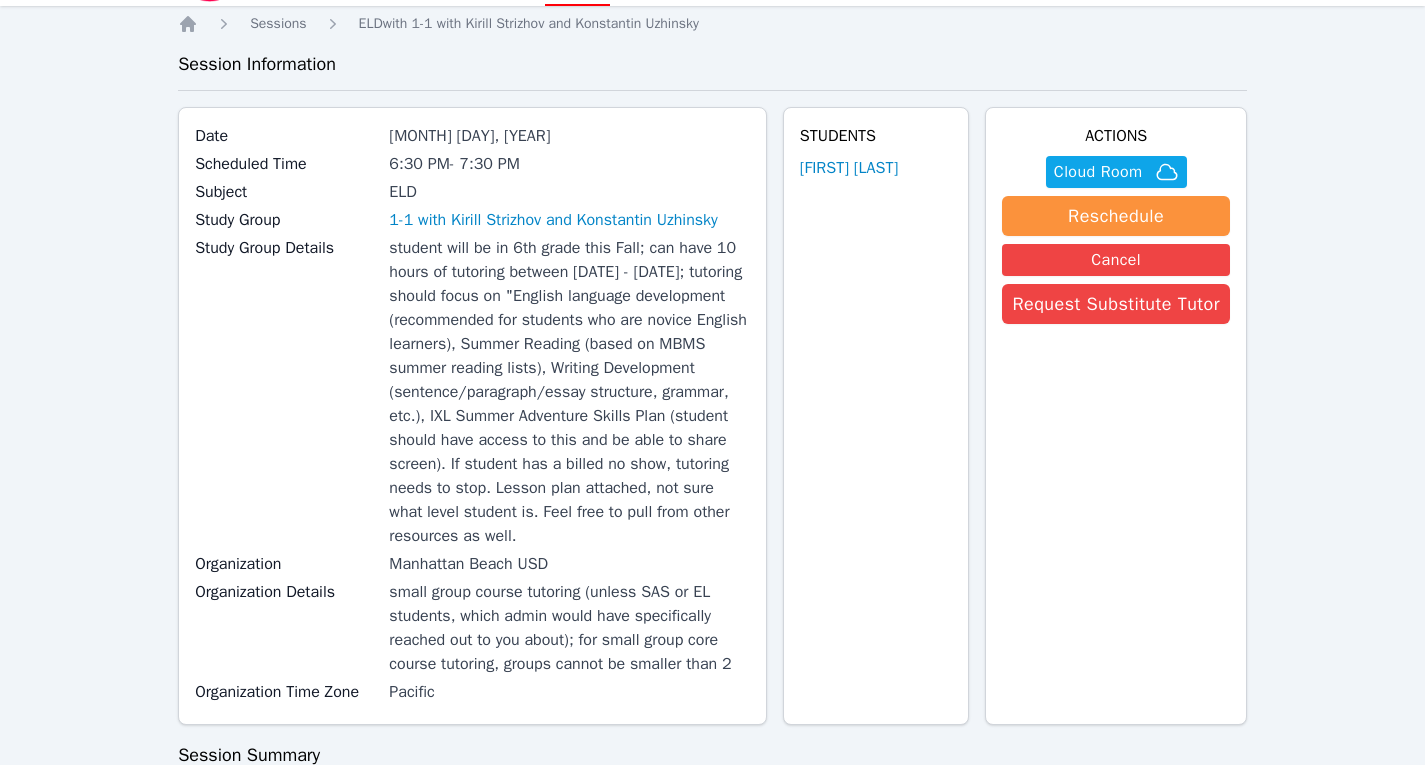 scroll, scrollTop: 0, scrollLeft: 0, axis: both 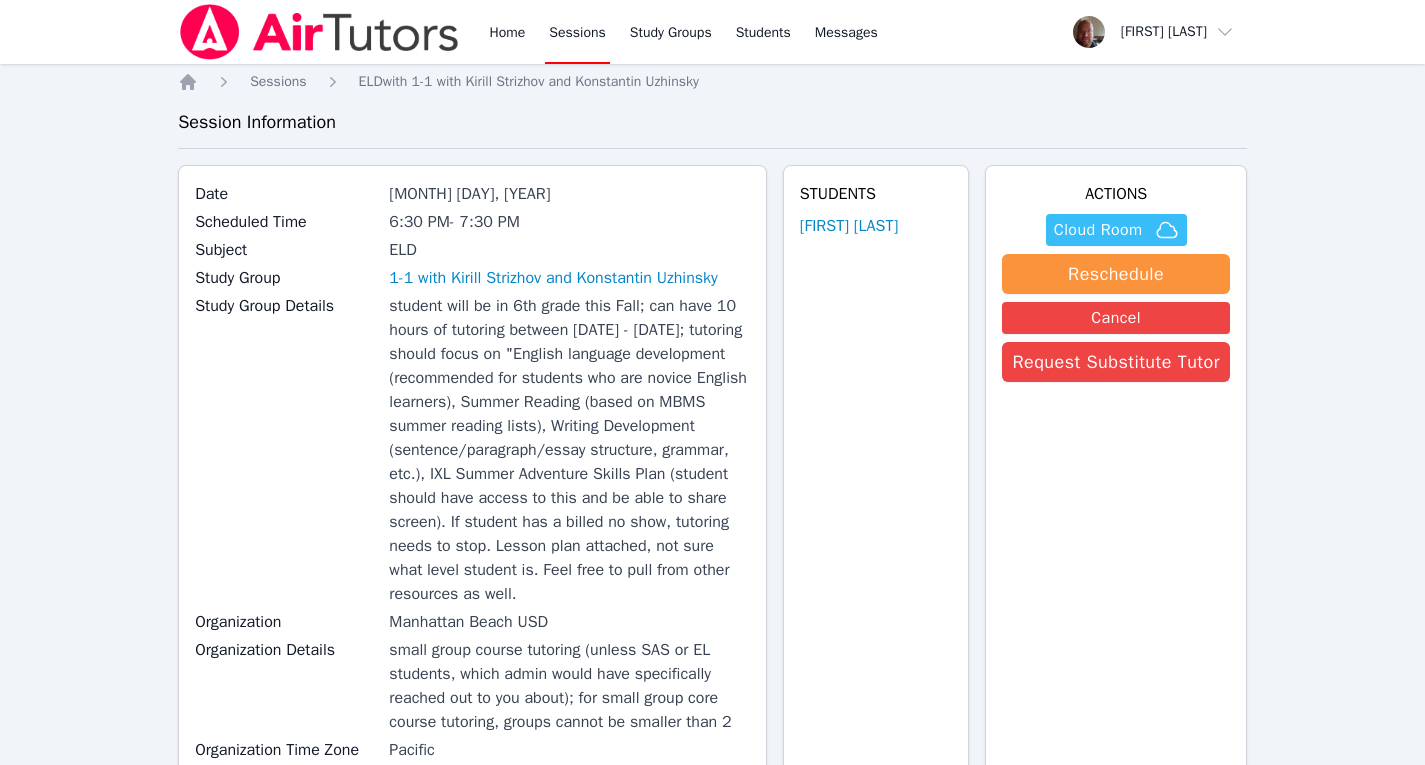 click on "Cloud Room" at bounding box center (1116, 230) 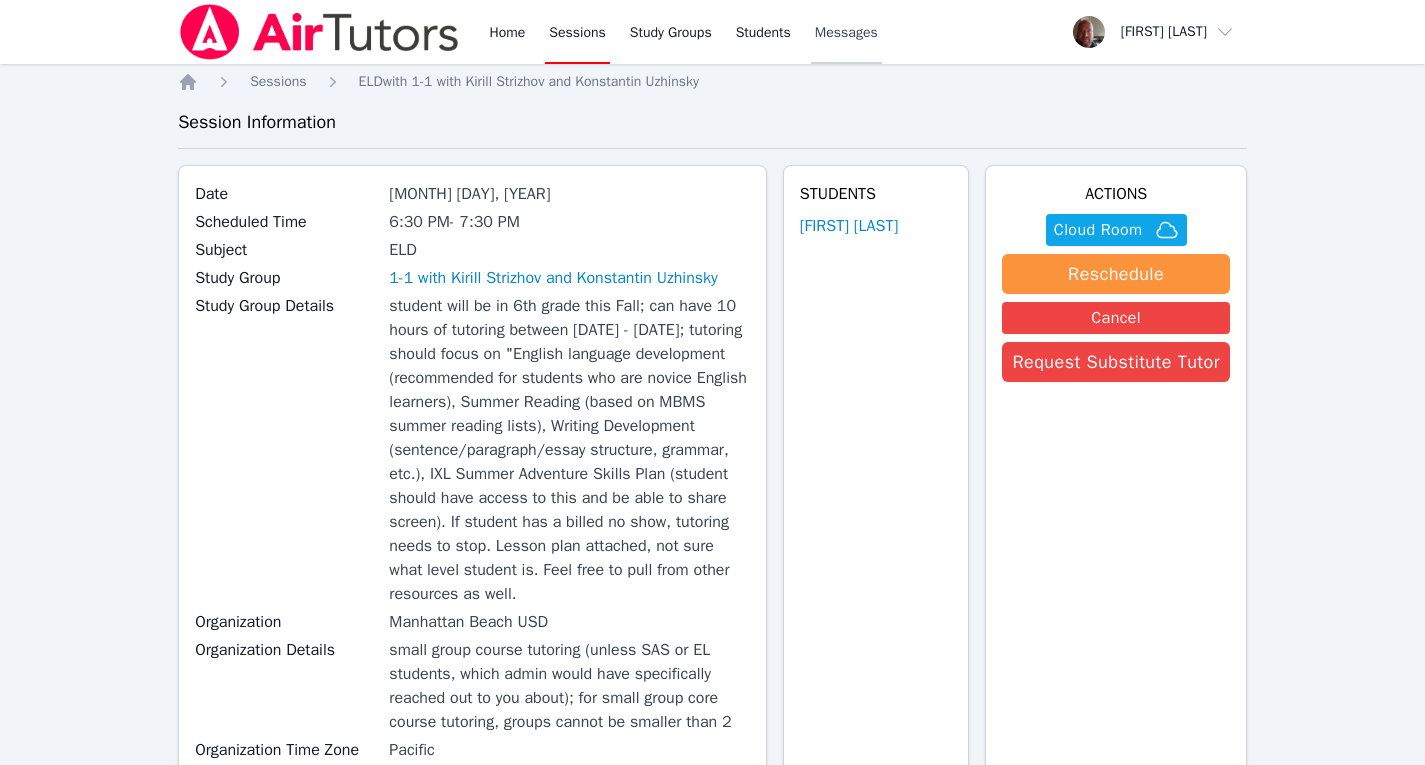 click on "Messages" at bounding box center [846, 33] 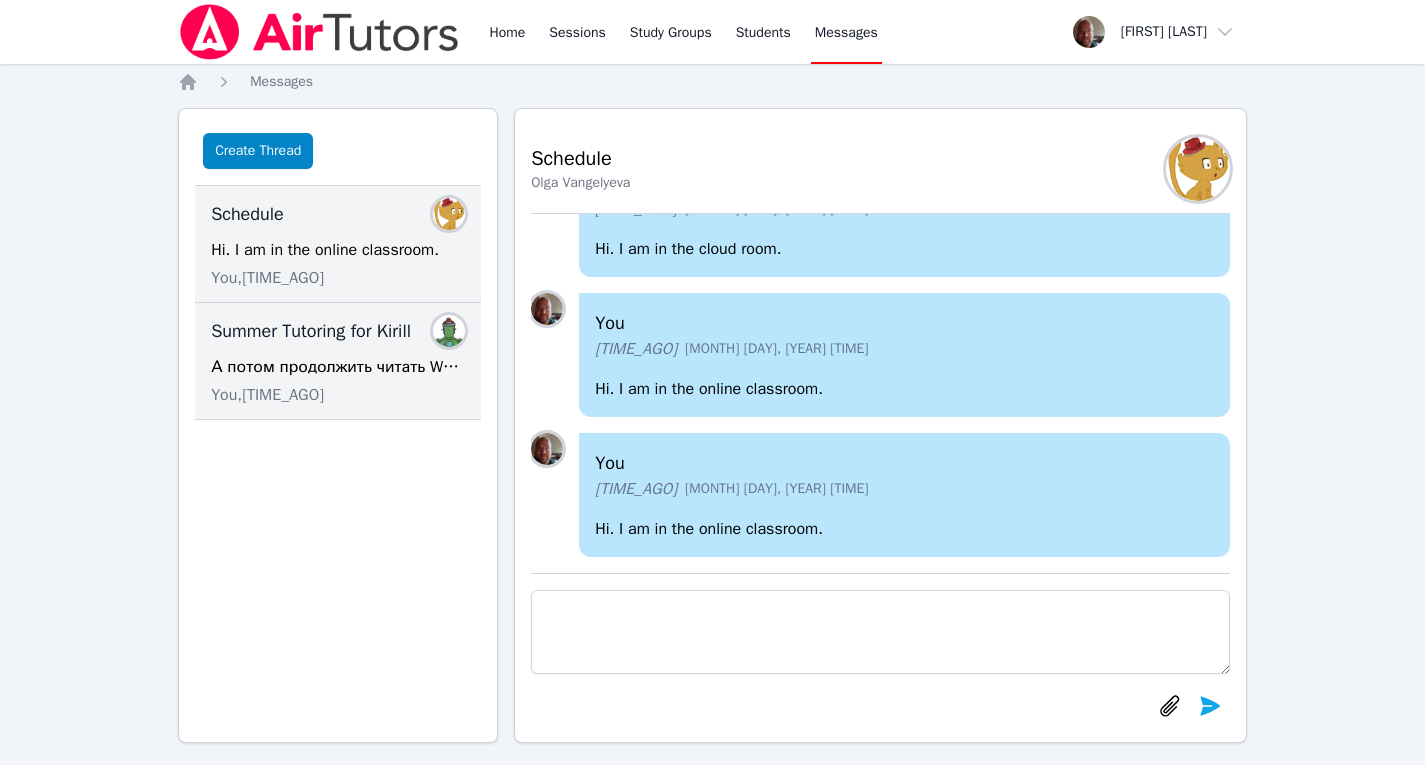 click on "Summer Tutoring for Kirill" at bounding box center [311, 331] 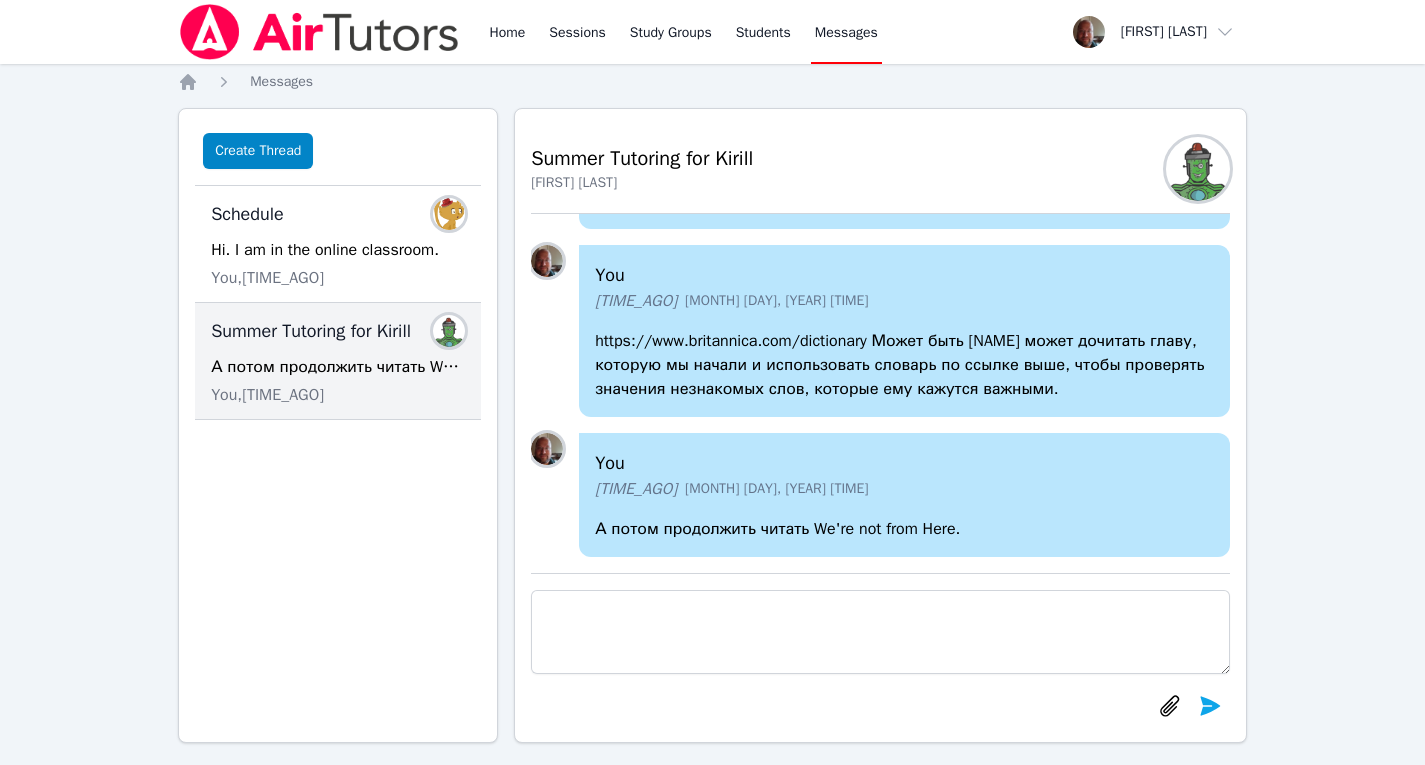 scroll, scrollTop: 18, scrollLeft: 0, axis: vertical 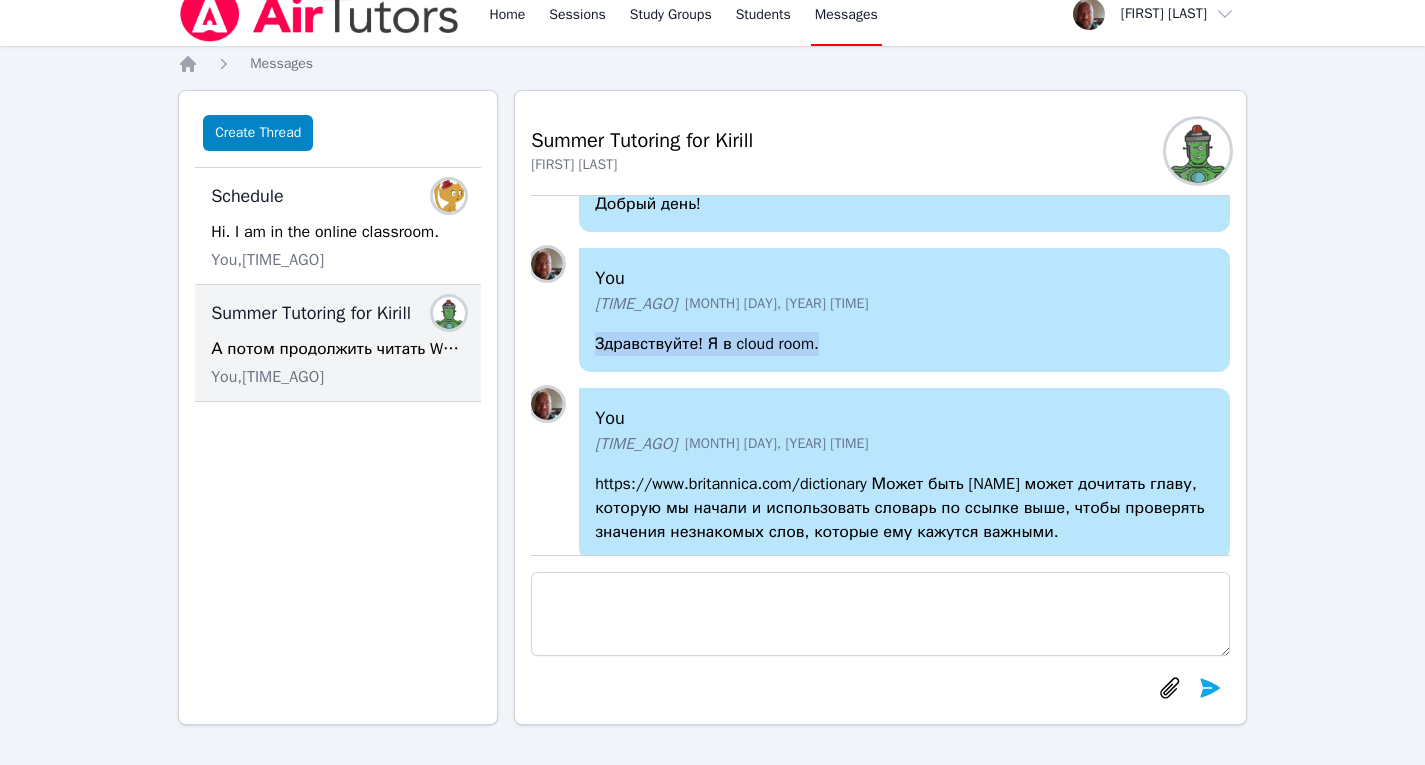 drag, startPoint x: 823, startPoint y: 344, endPoint x: 593, endPoint y: 346, distance: 230.0087 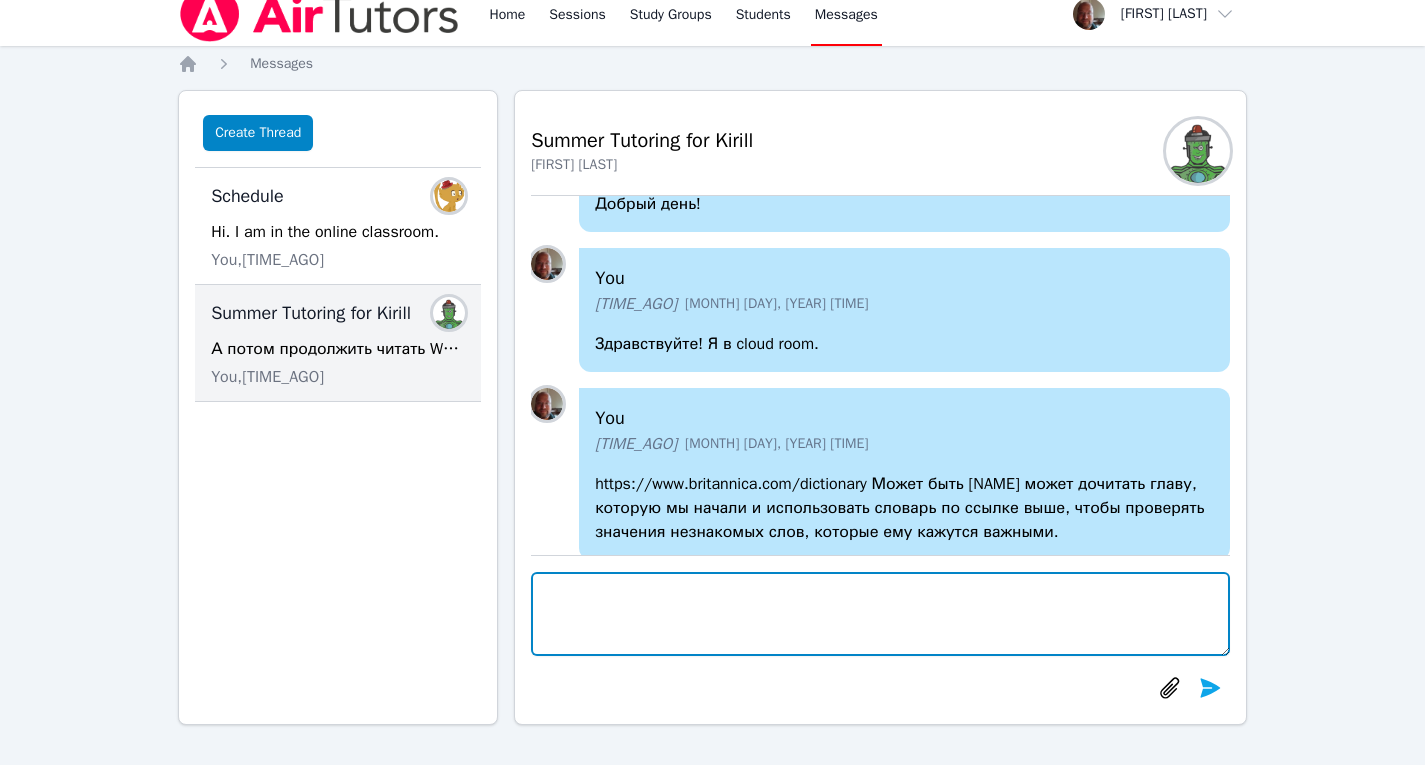click at bounding box center [880, 614] 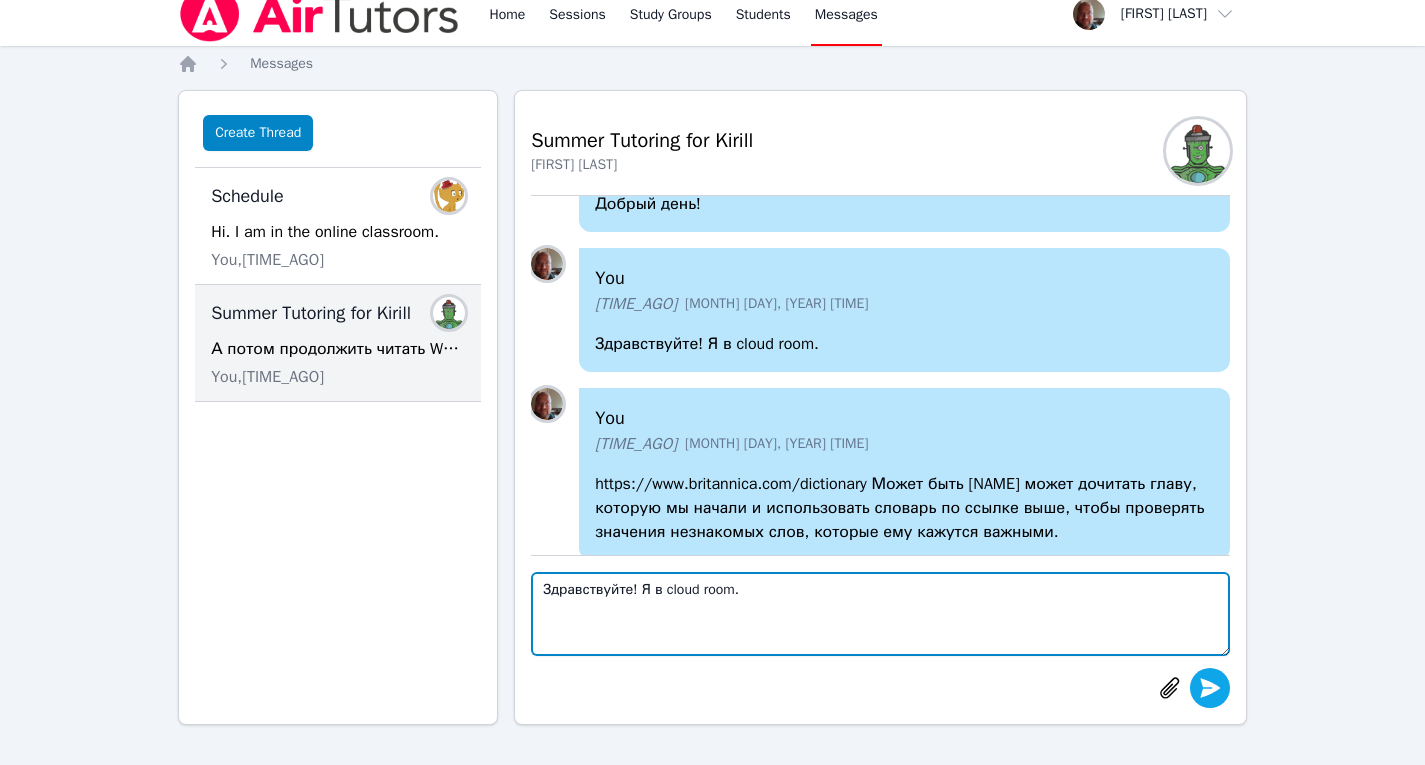 type on "Здравствуйте! Я в cloud room." 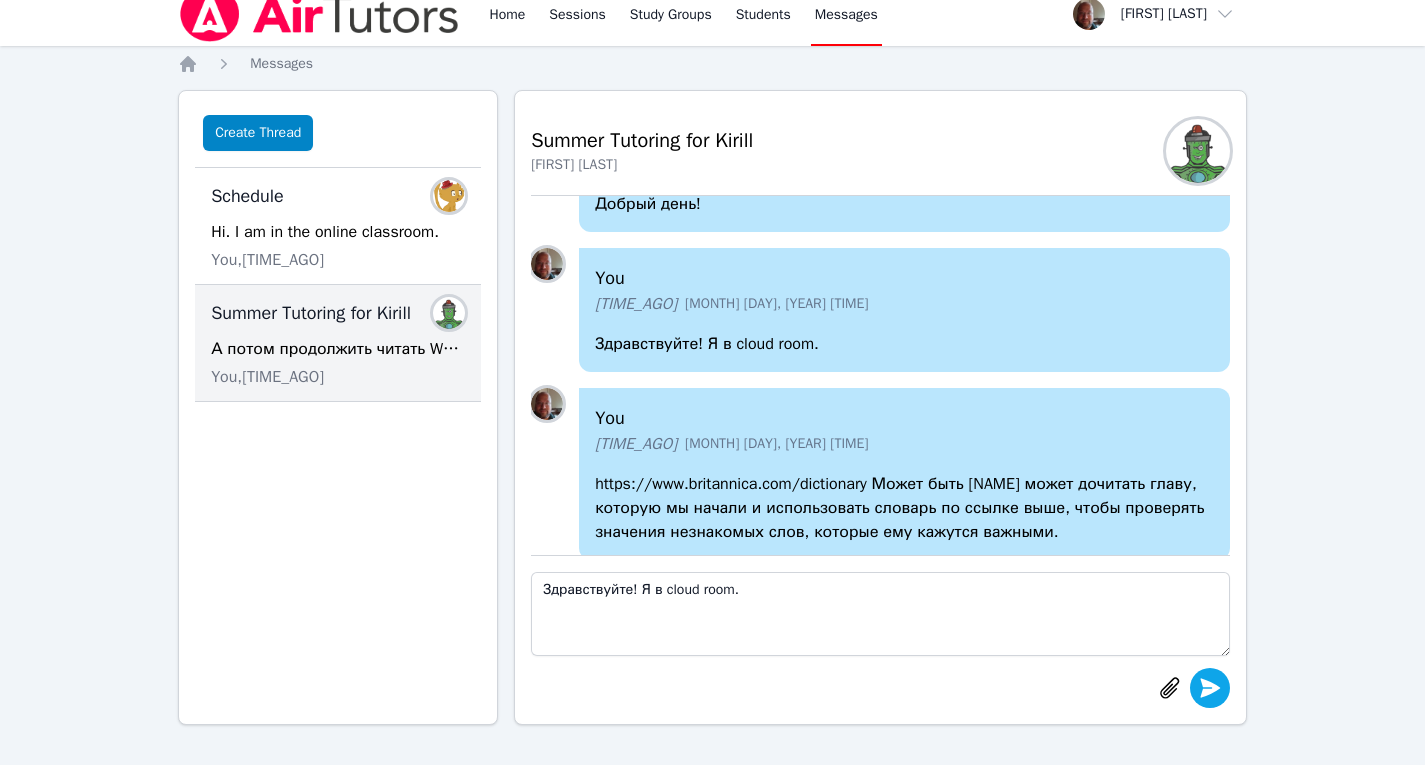 click 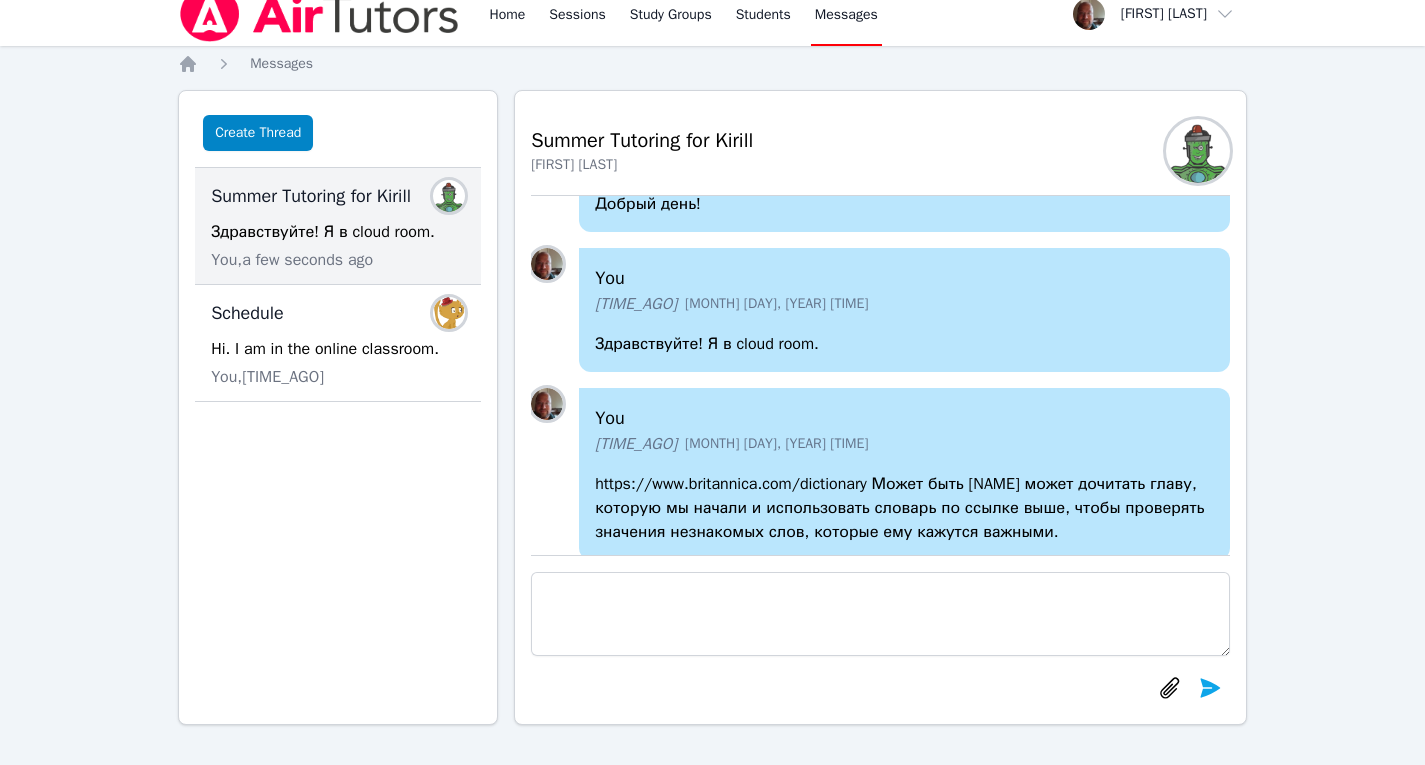 scroll, scrollTop: 0, scrollLeft: 0, axis: both 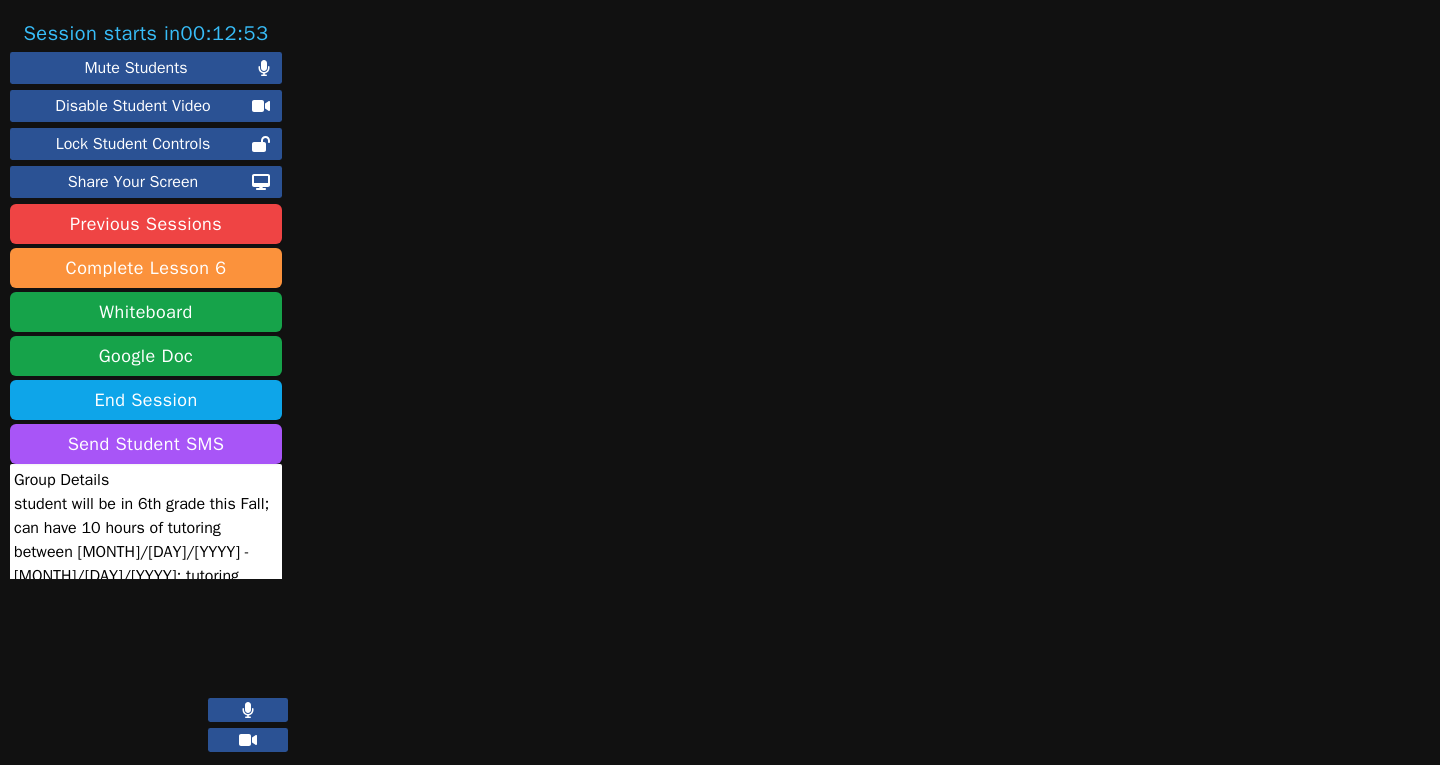 click at bounding box center (887, 392) 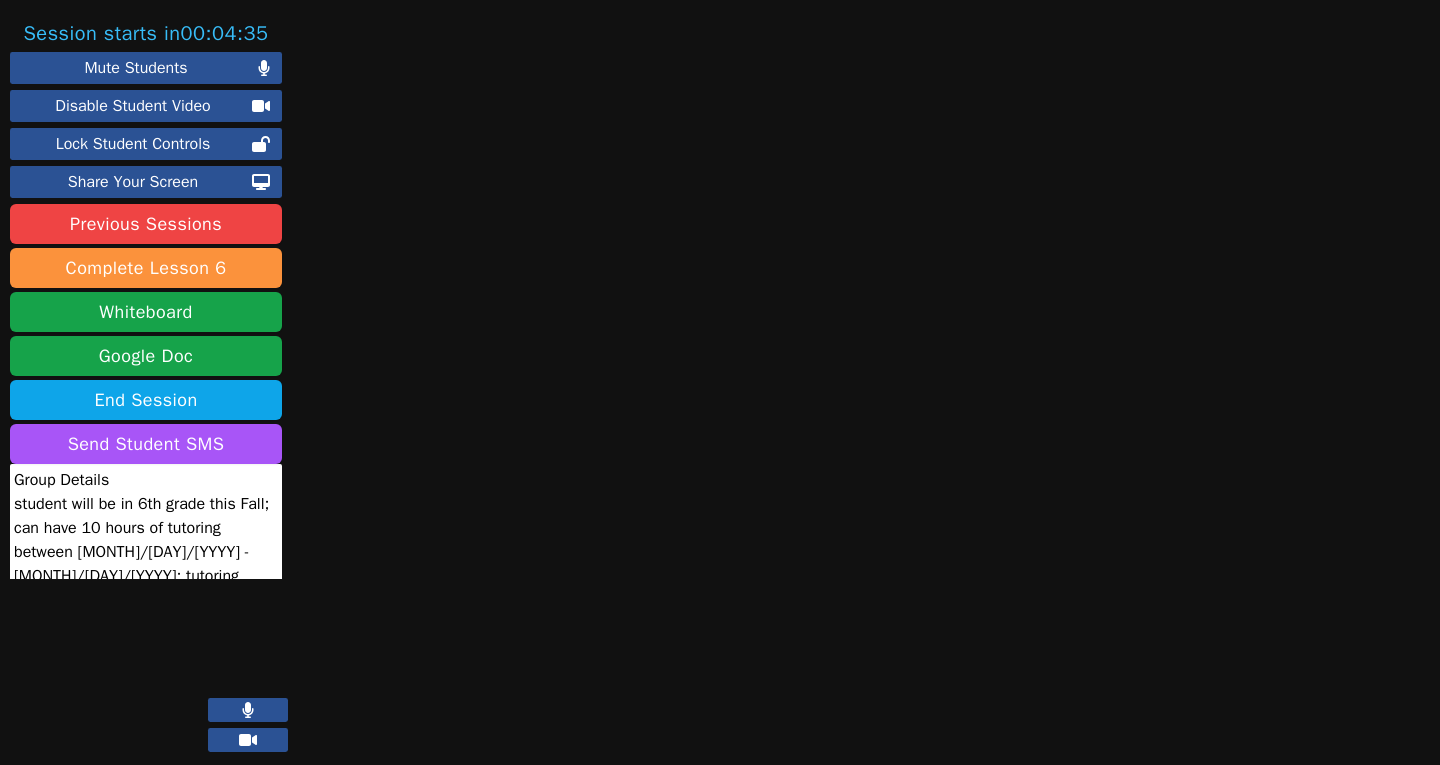 click at bounding box center (887, 392) 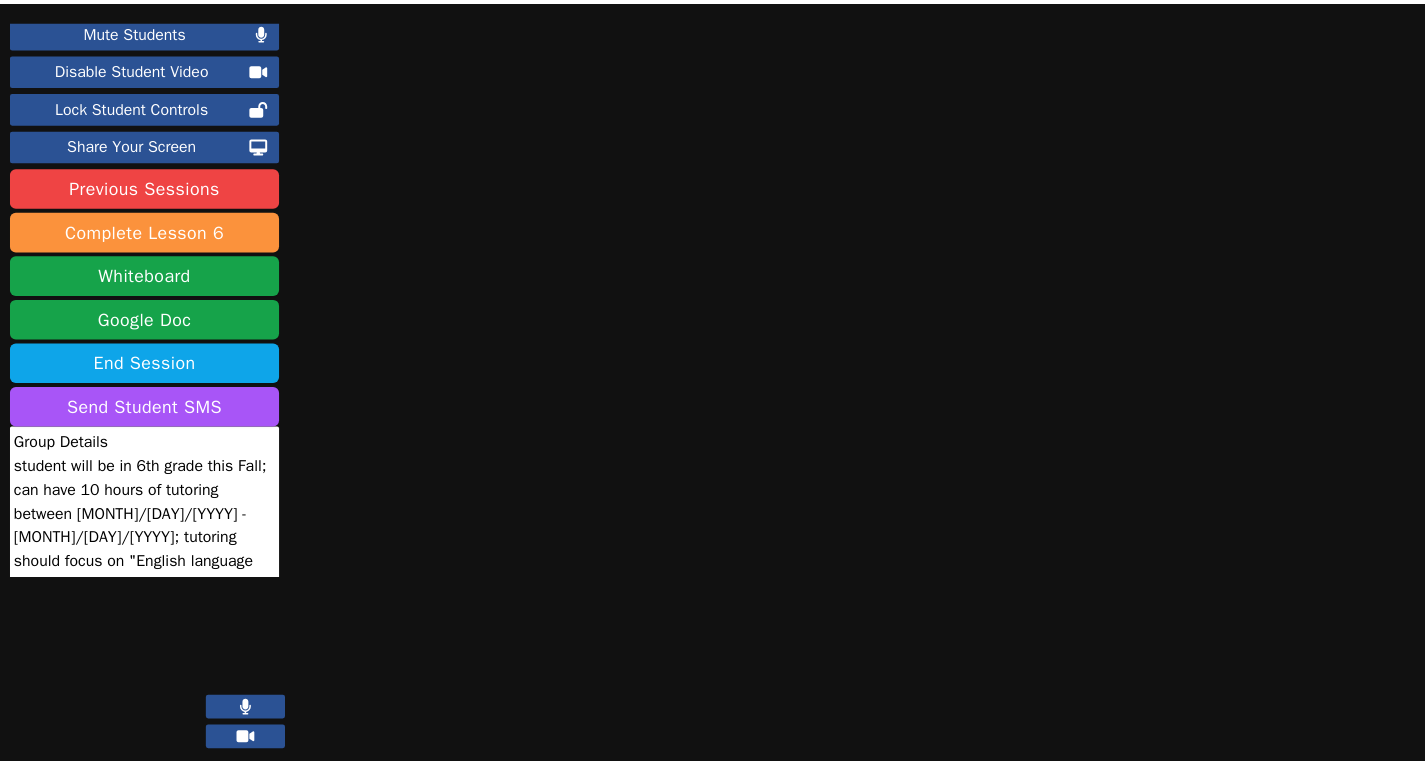 scroll, scrollTop: 0, scrollLeft: 0, axis: both 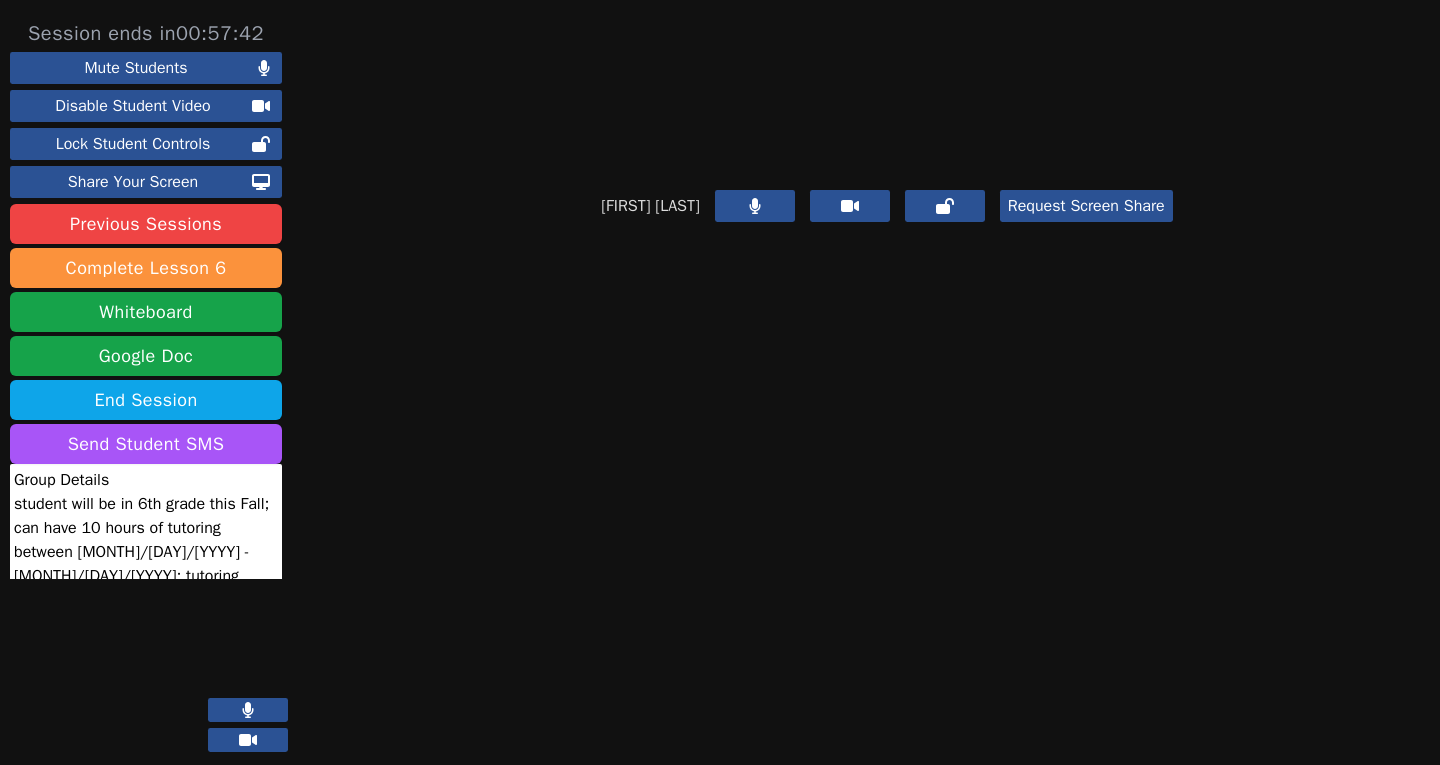click at bounding box center (887, 85) 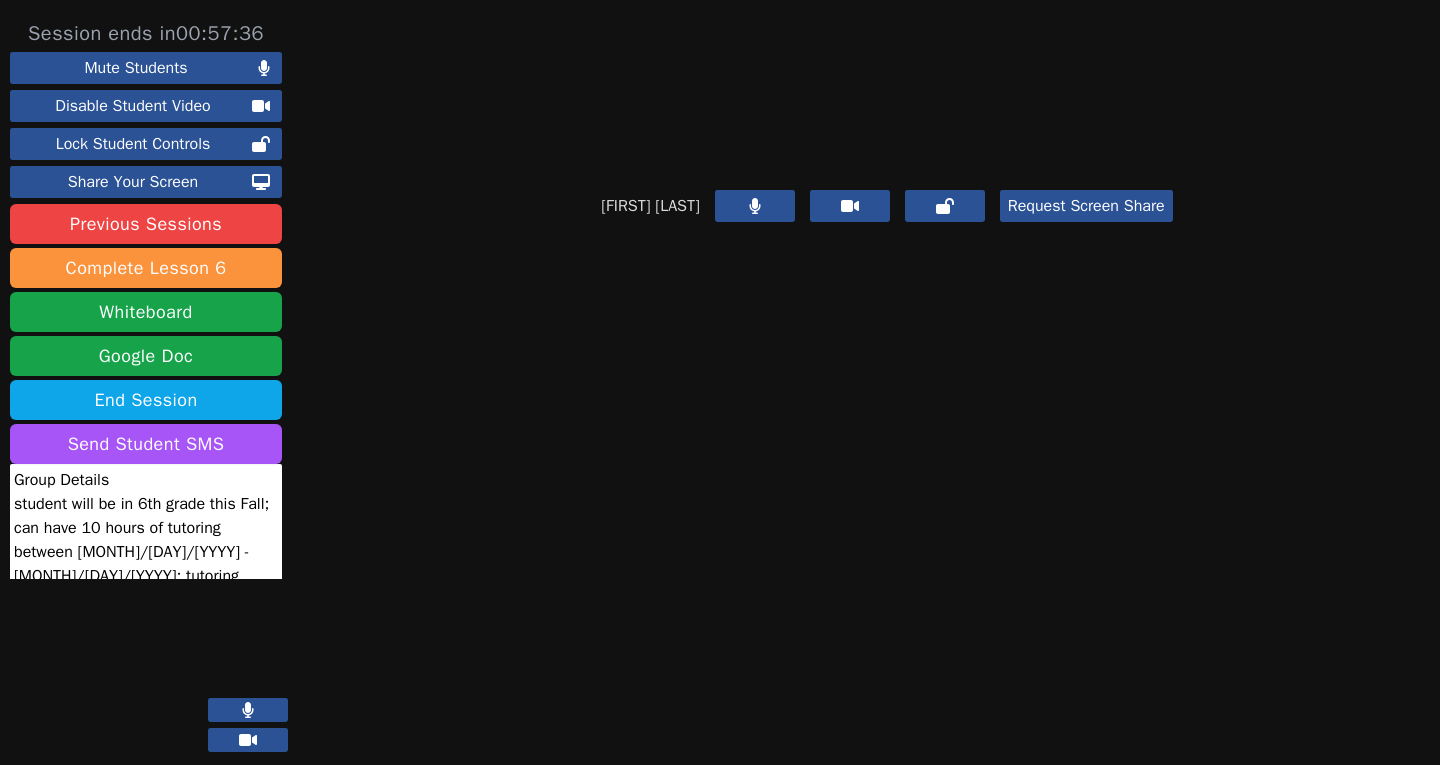 click at bounding box center [887, 85] 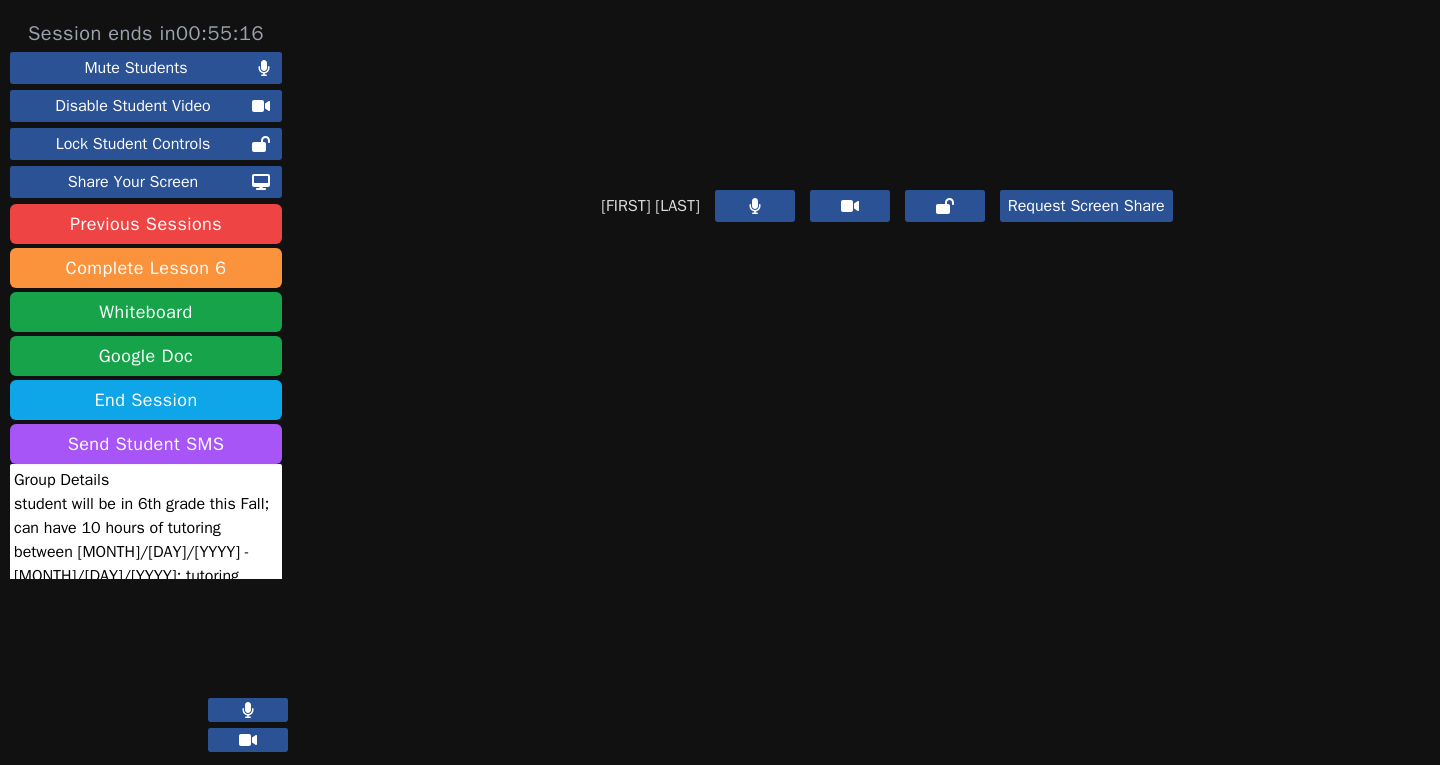 click at bounding box center (887, 85) 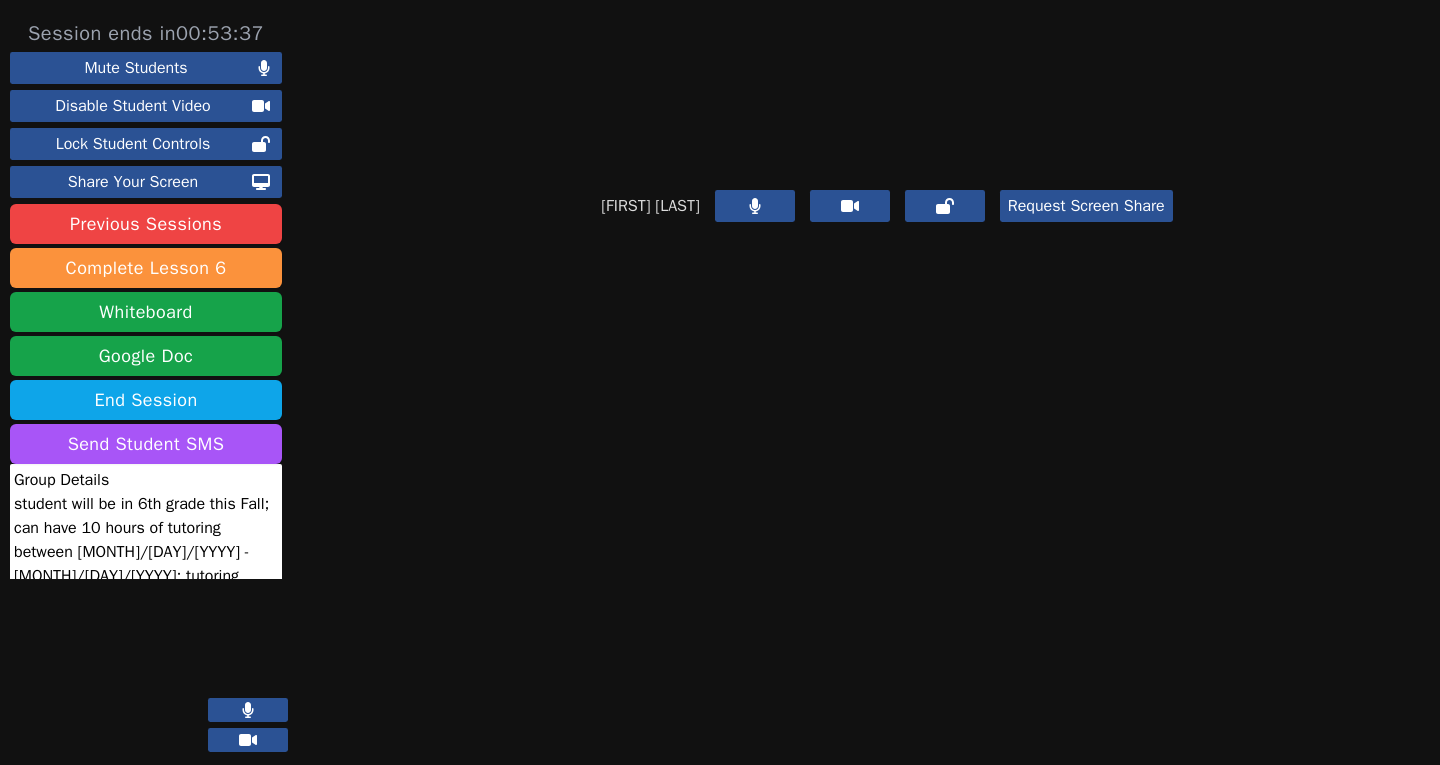 click on "[FIRST] [LAST] Request Screen Share" at bounding box center (887, 392) 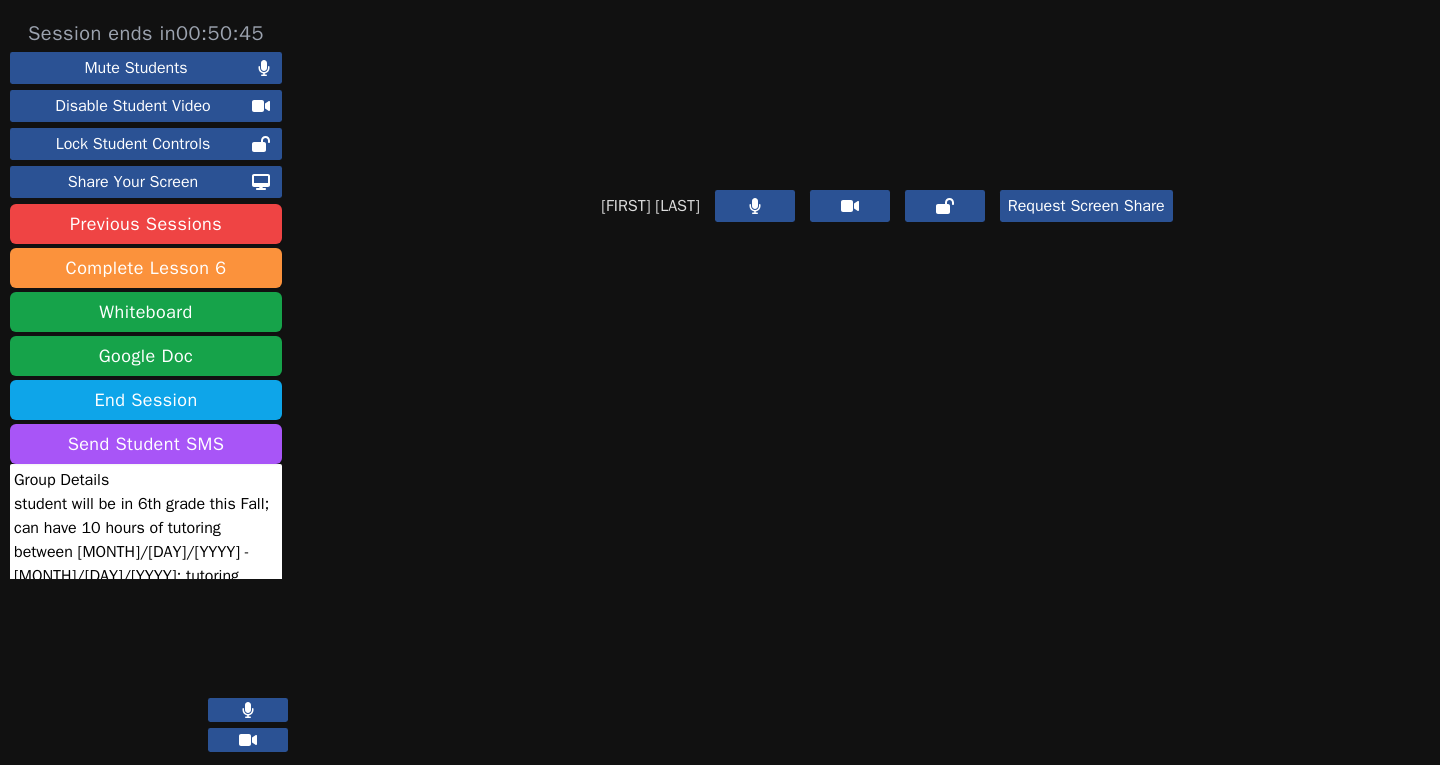 click on "[FIRST] [LAST] Request Screen Share" at bounding box center [887, 131] 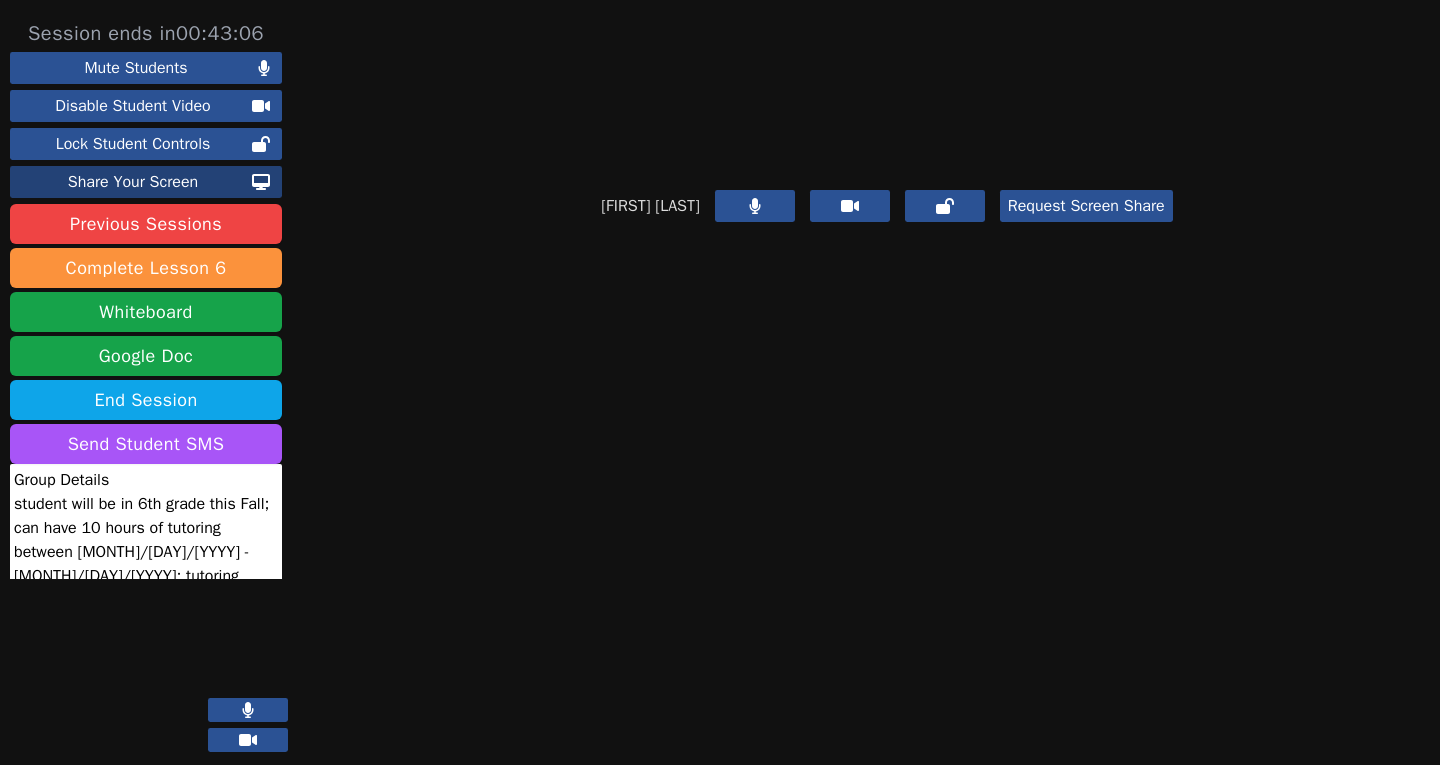 click on "Share Your Screen" at bounding box center [133, 182] 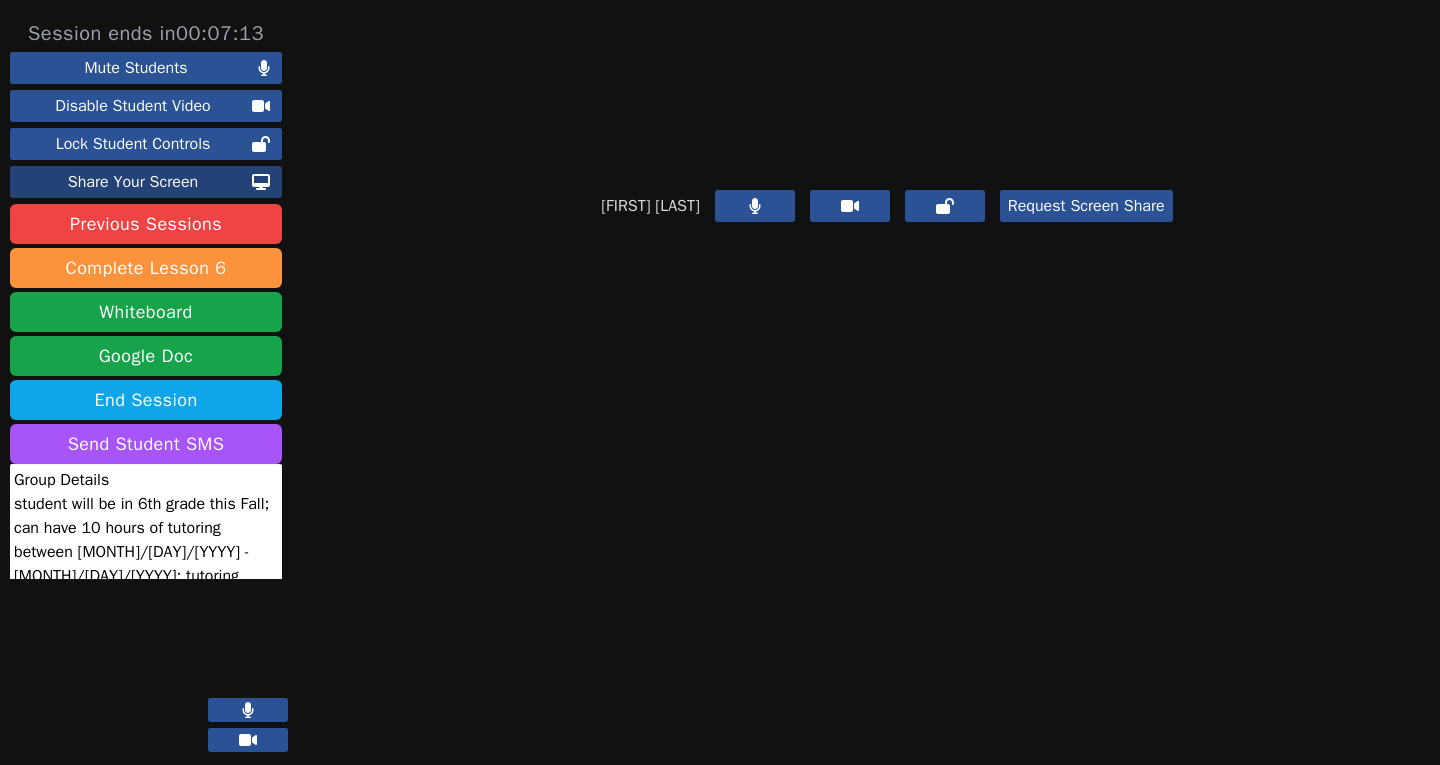 click on "Share Your Screen" at bounding box center (133, 182) 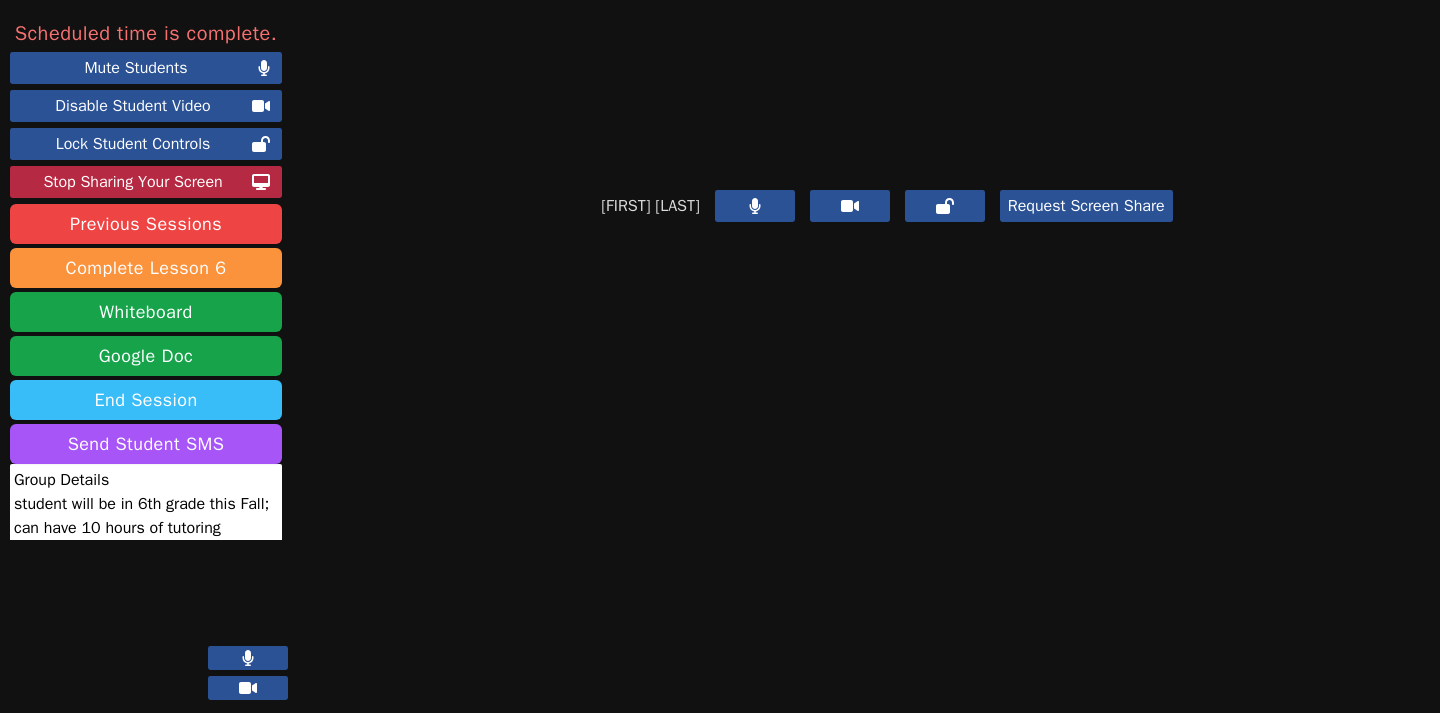 click on "End Session" at bounding box center [146, 400] 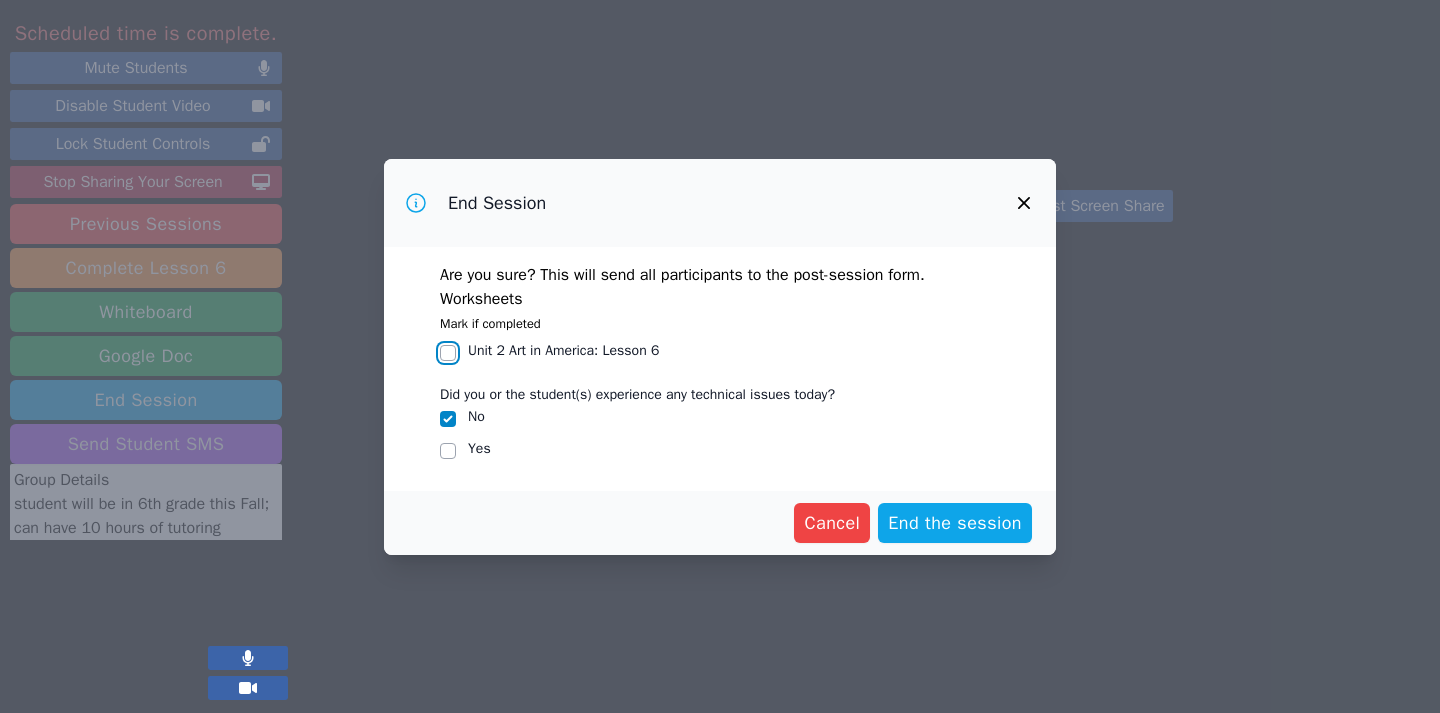 click on "Unit 2 Art in America :   Lesson 6" at bounding box center [448, 353] 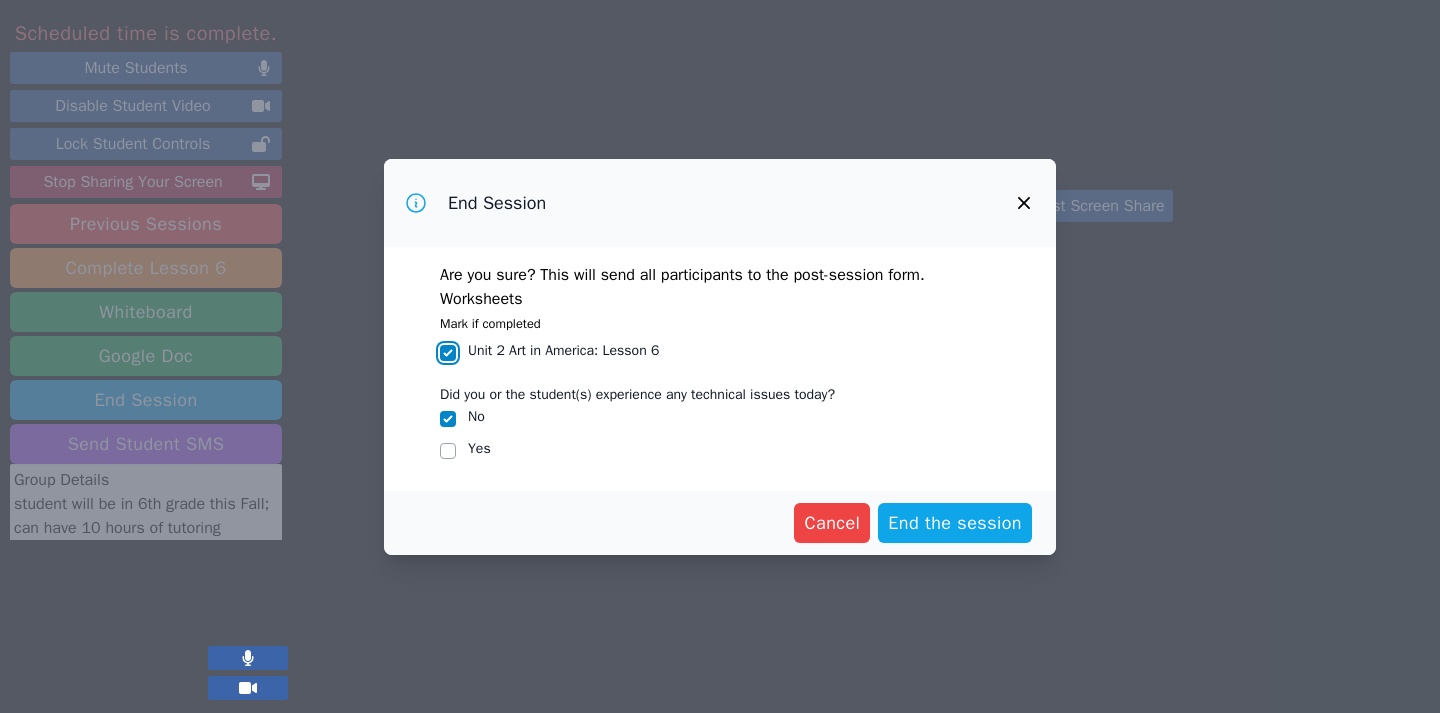 checkbox on "true" 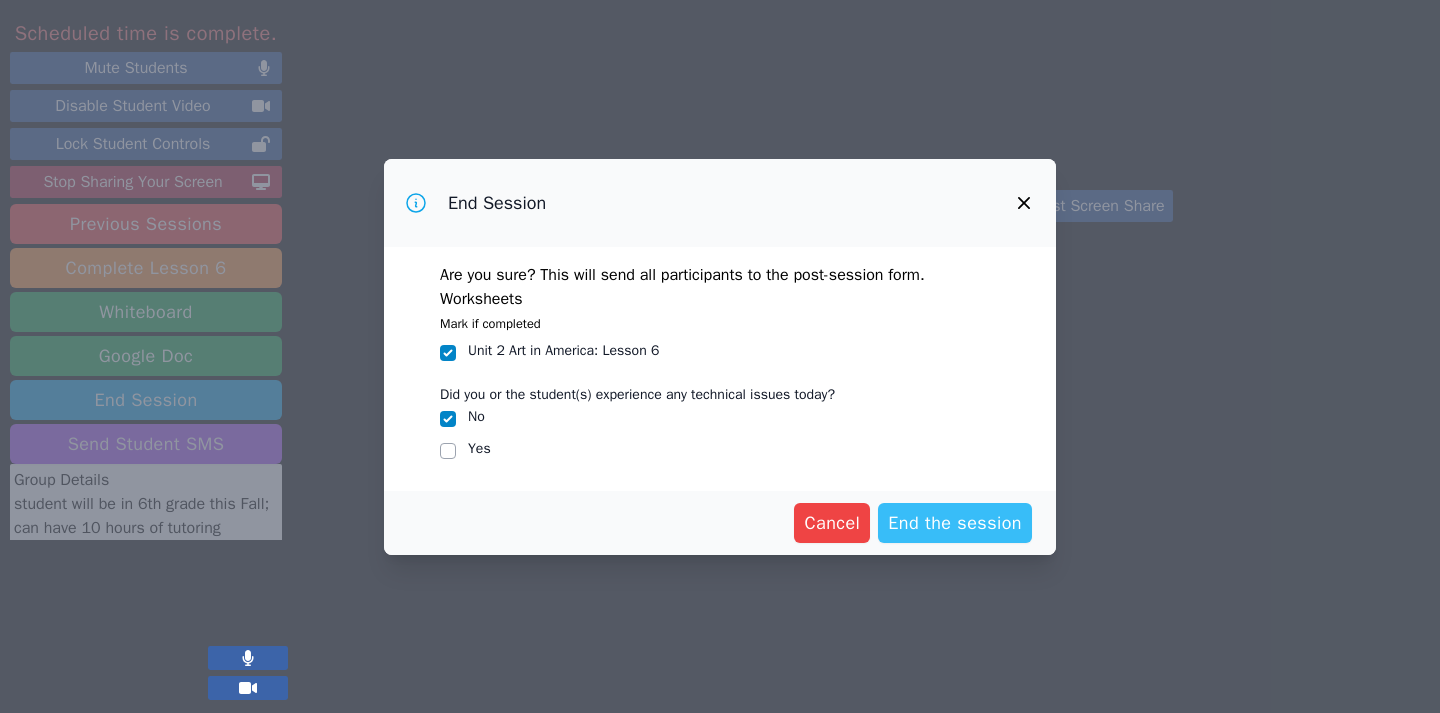 click on "End the session" at bounding box center [955, 523] 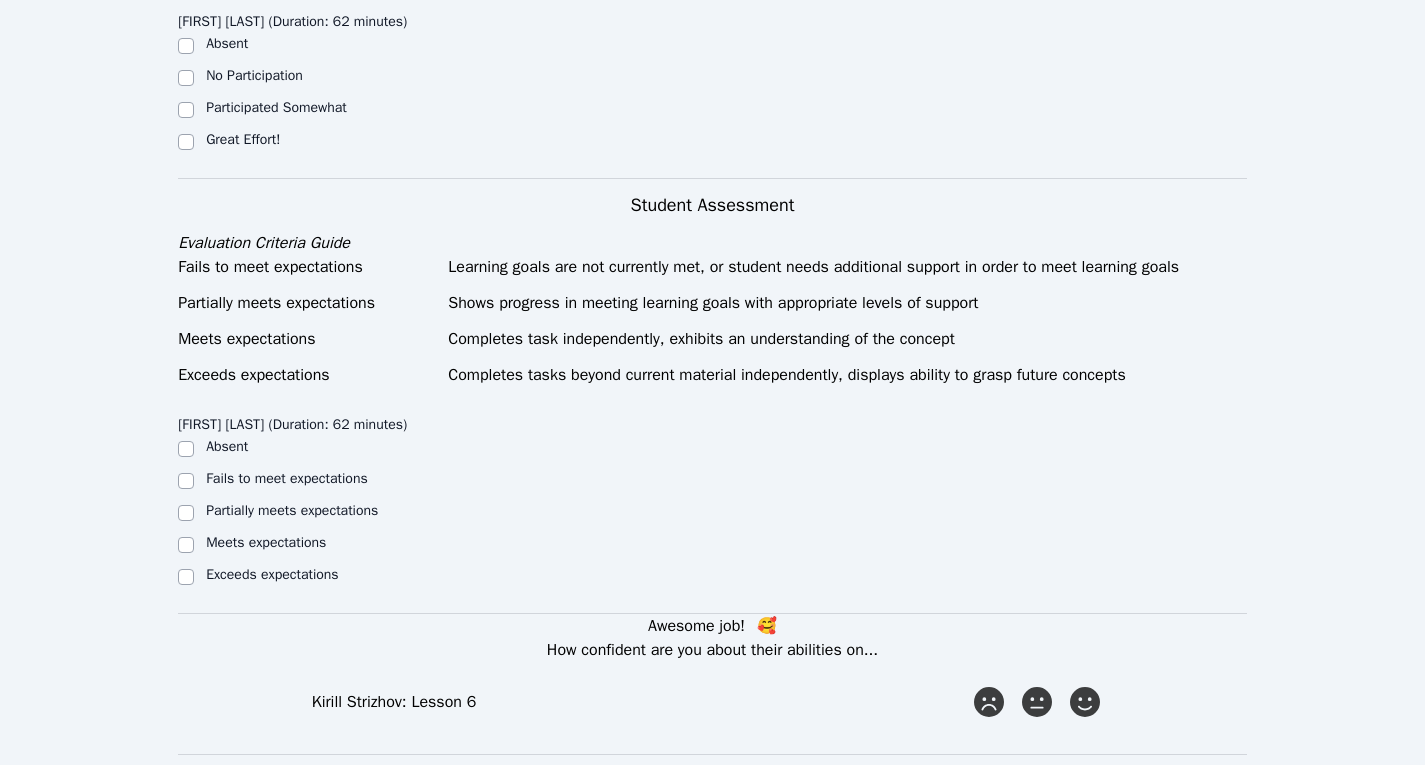 scroll, scrollTop: 1060, scrollLeft: 0, axis: vertical 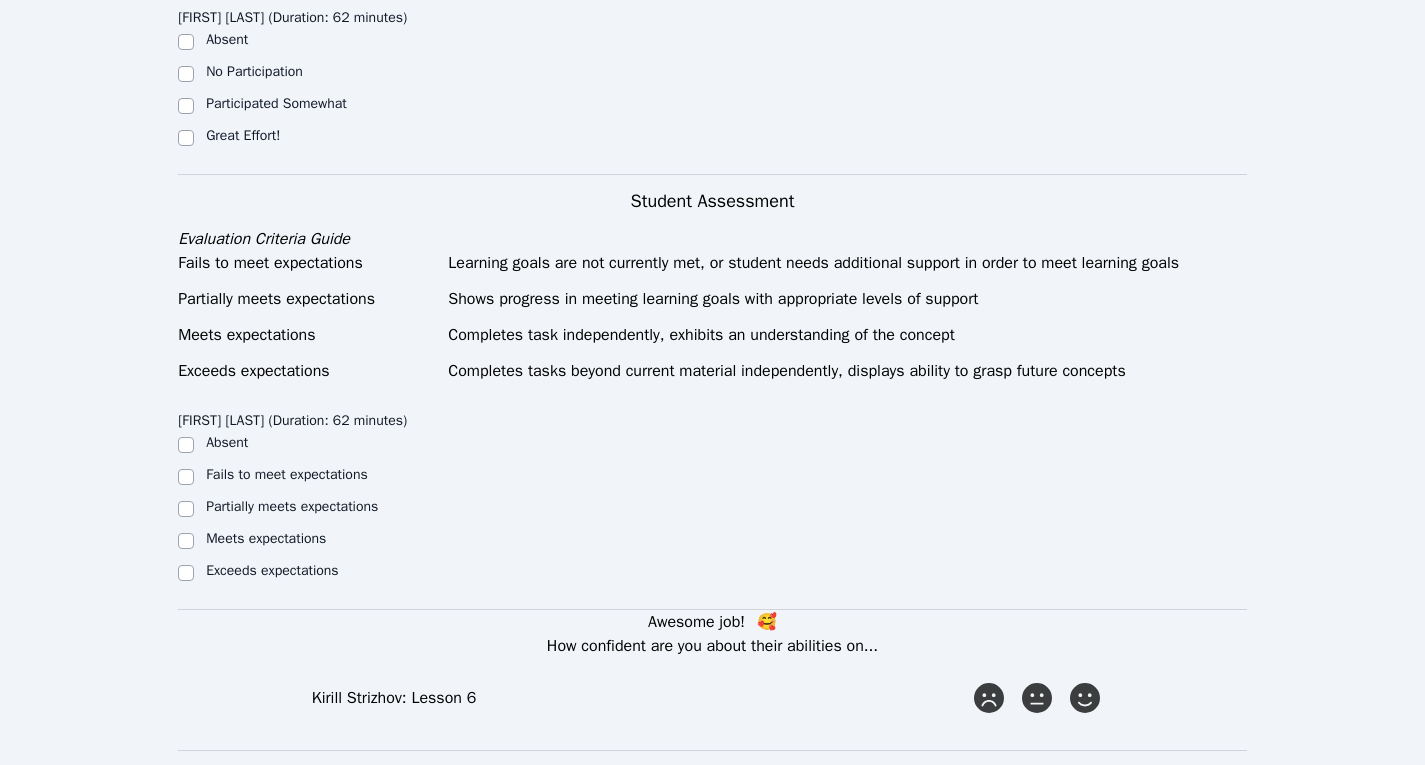 click at bounding box center [186, 138] 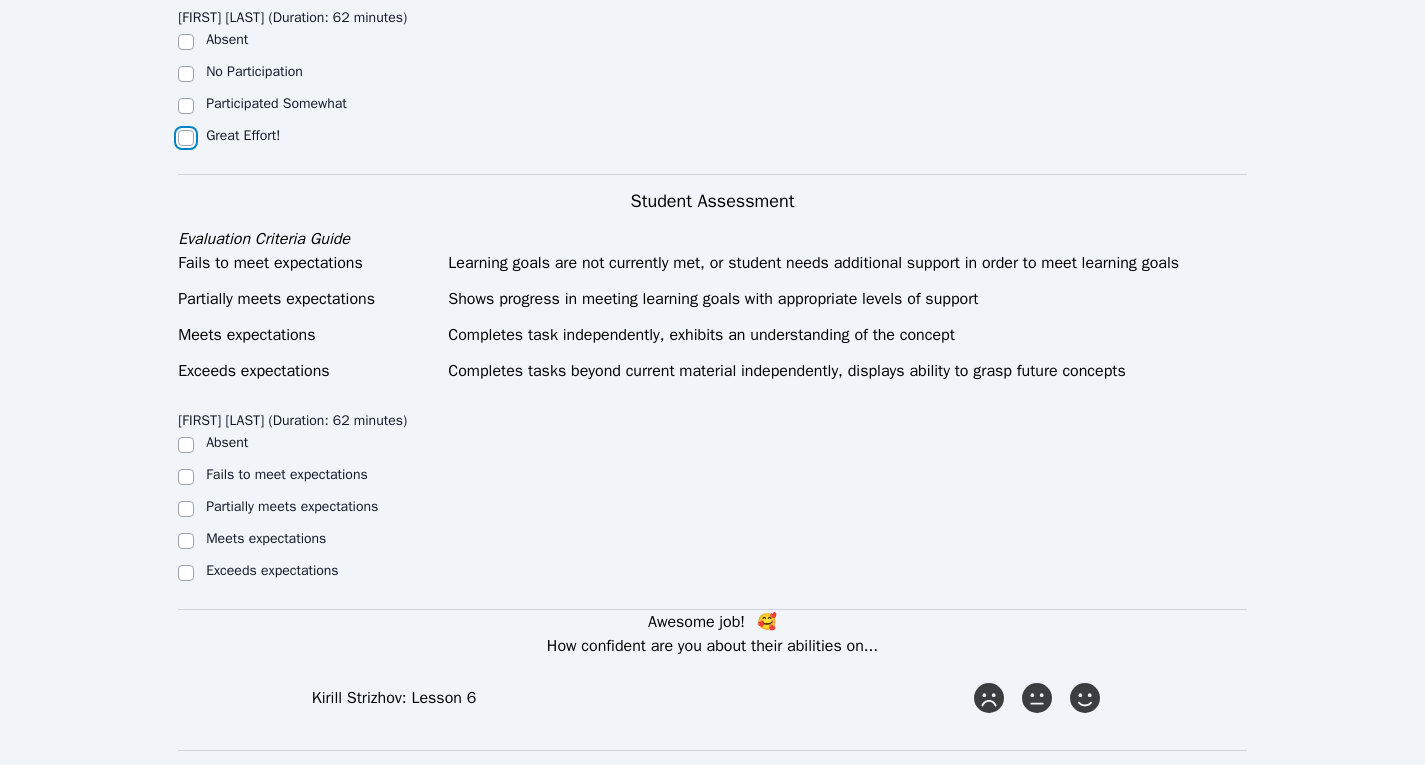click on "Great Effort!" at bounding box center (186, 138) 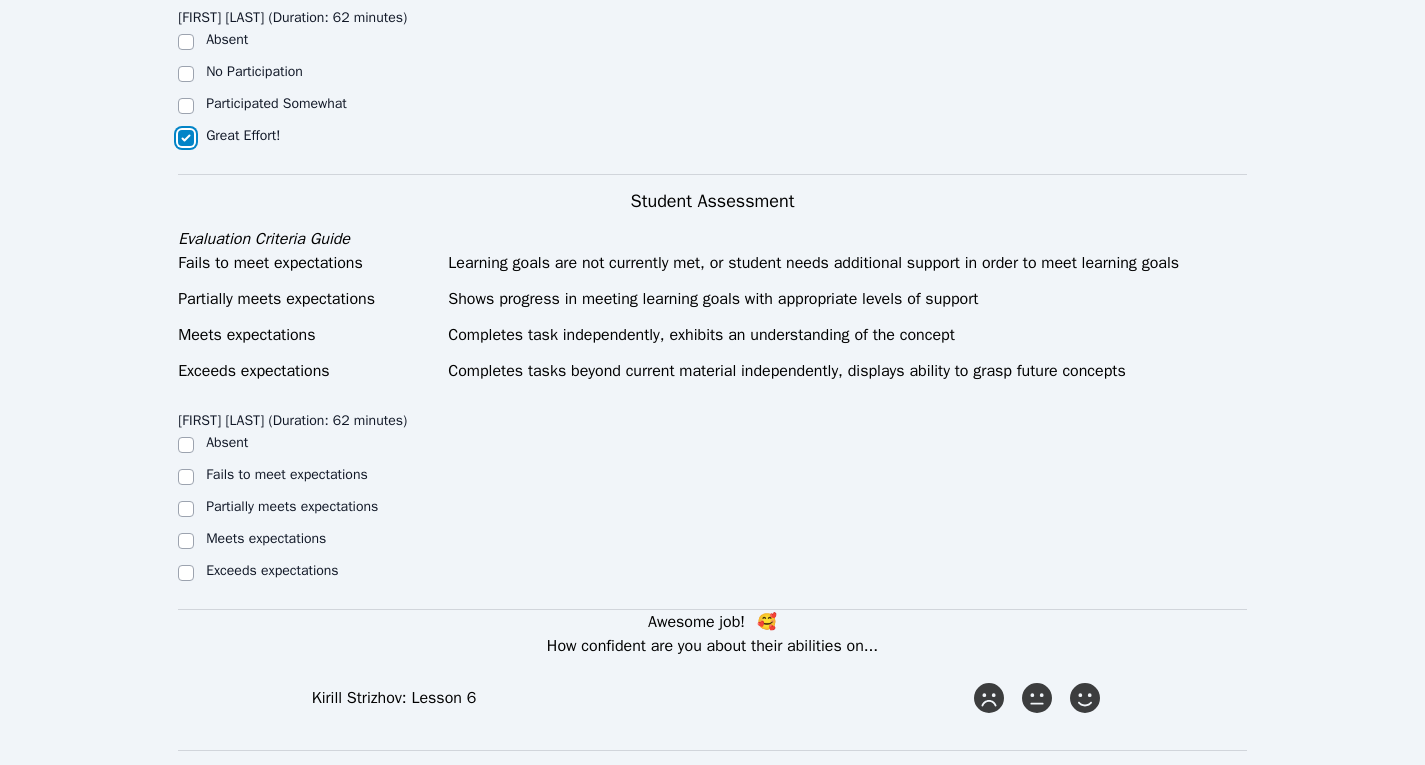 checkbox on "true" 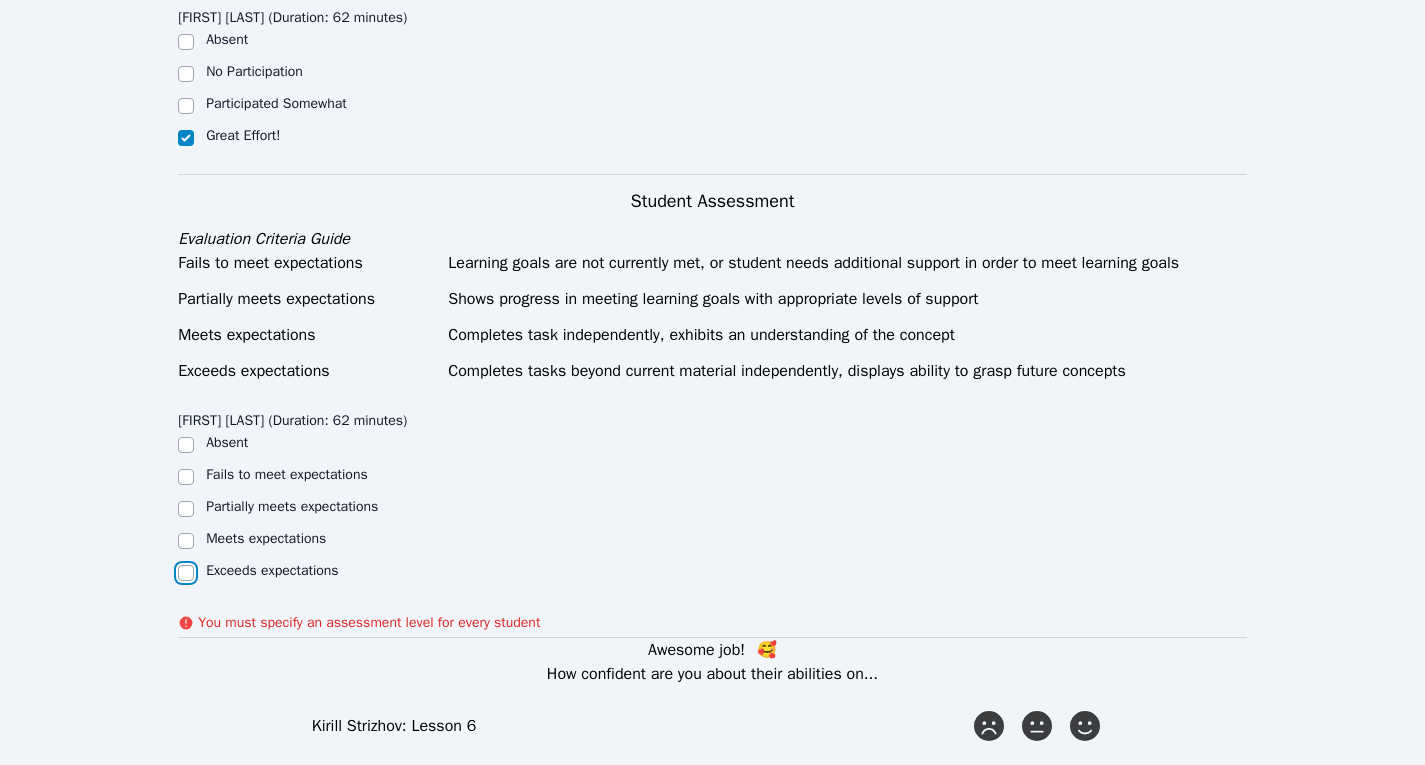 click on "Exceeds expectations" at bounding box center [186, 573] 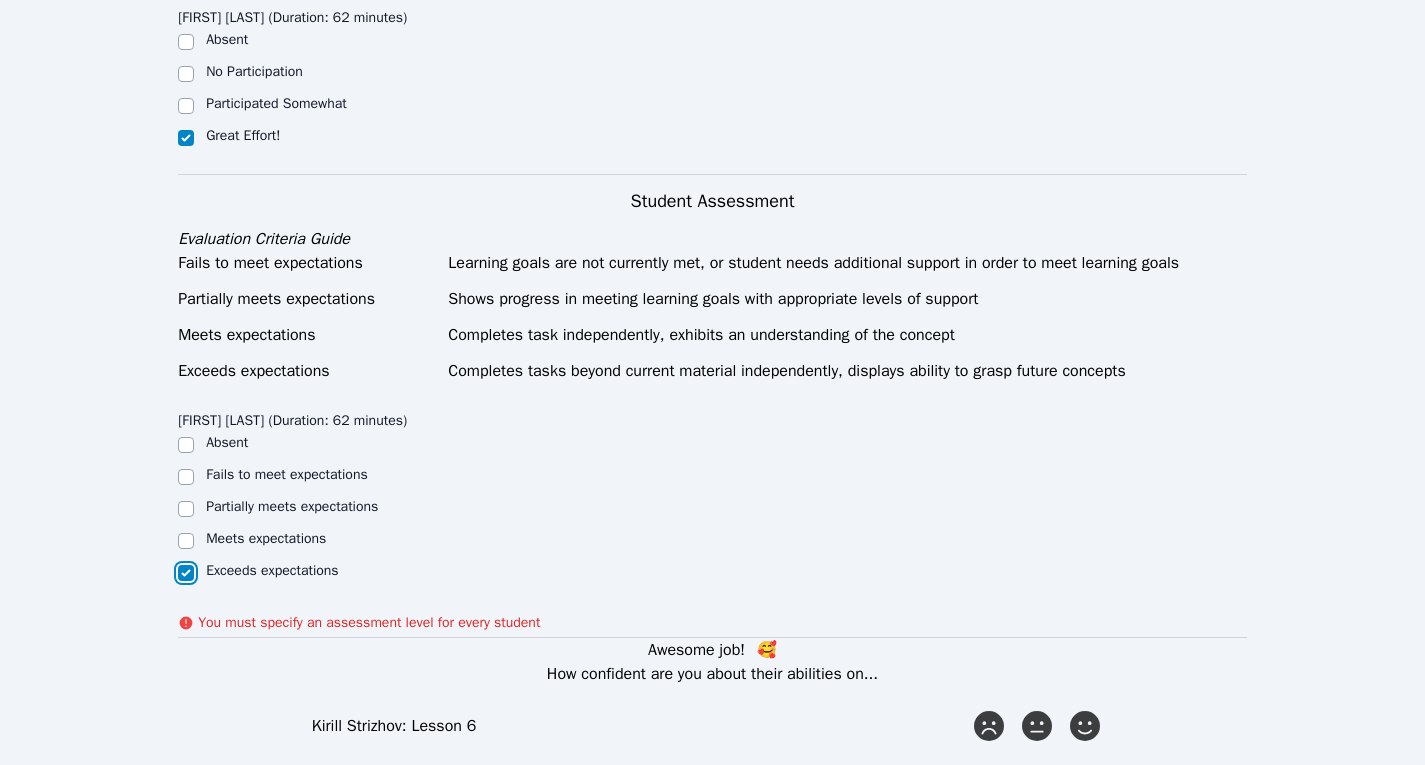 checkbox on "true" 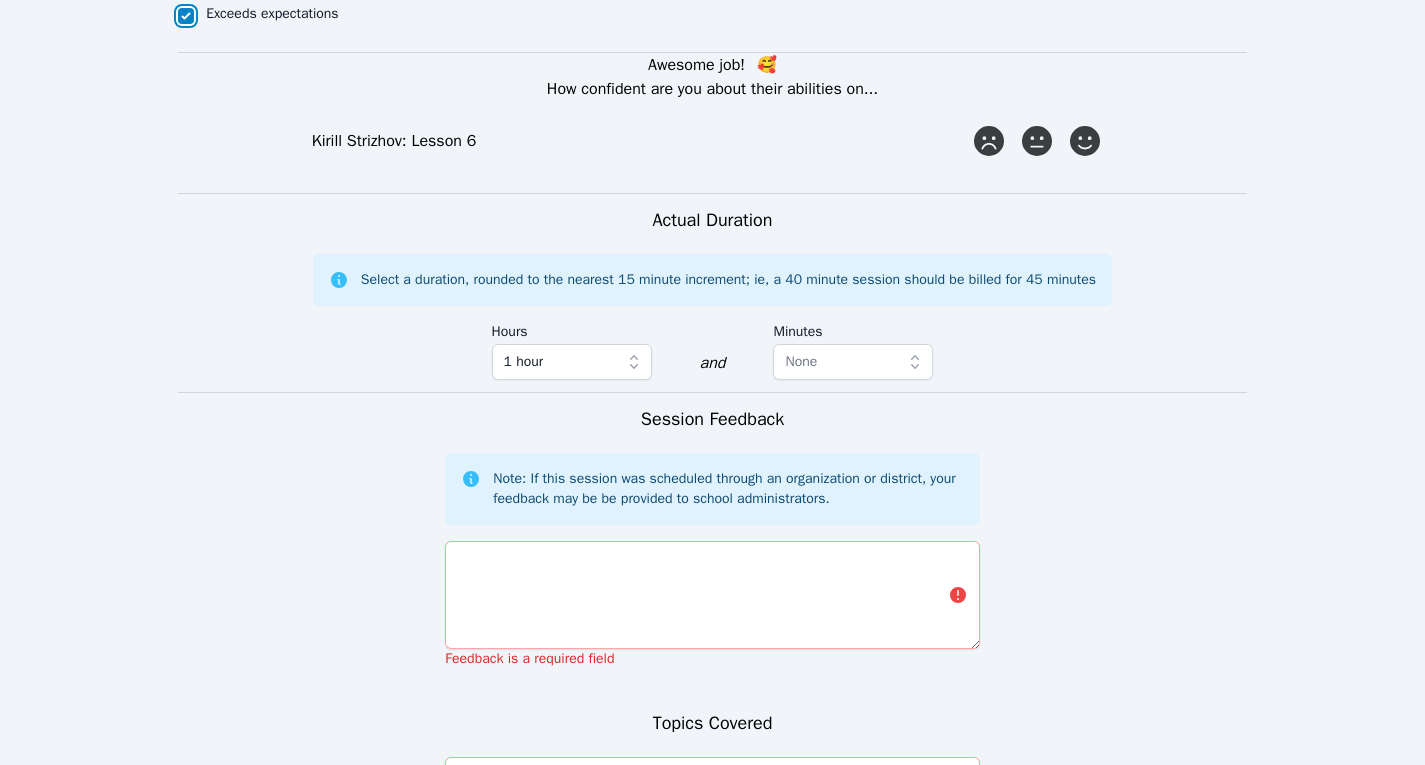 scroll, scrollTop: 1628, scrollLeft: 0, axis: vertical 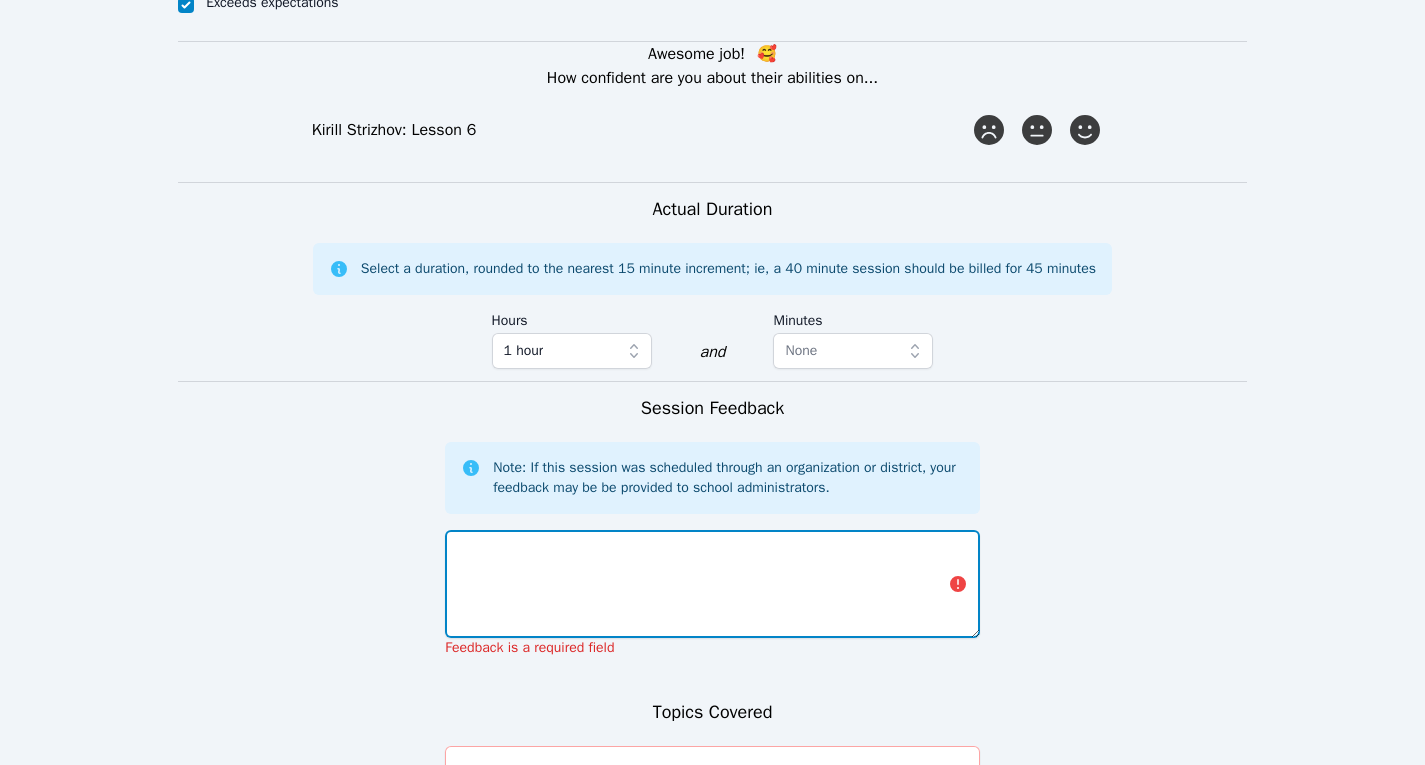 click at bounding box center [712, 584] 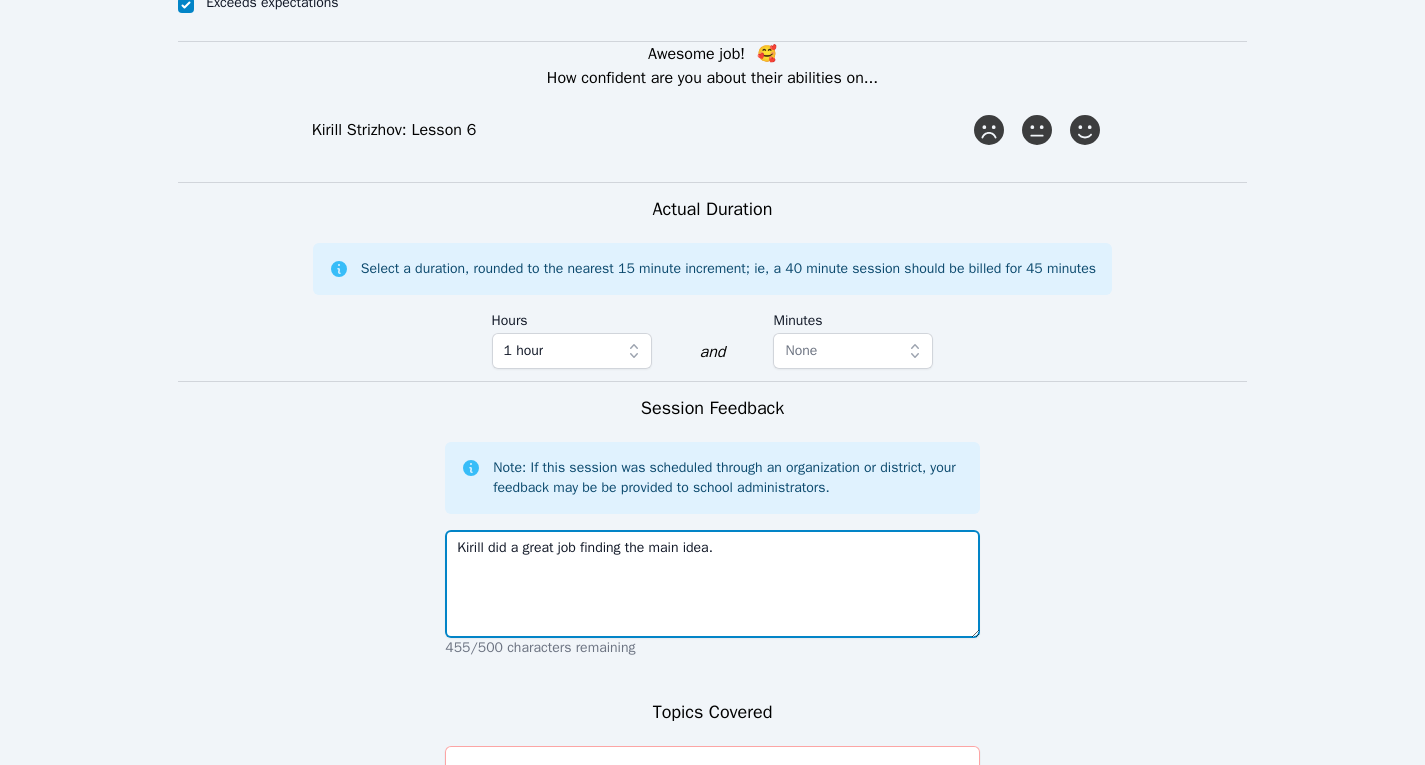scroll, scrollTop: 1902, scrollLeft: 0, axis: vertical 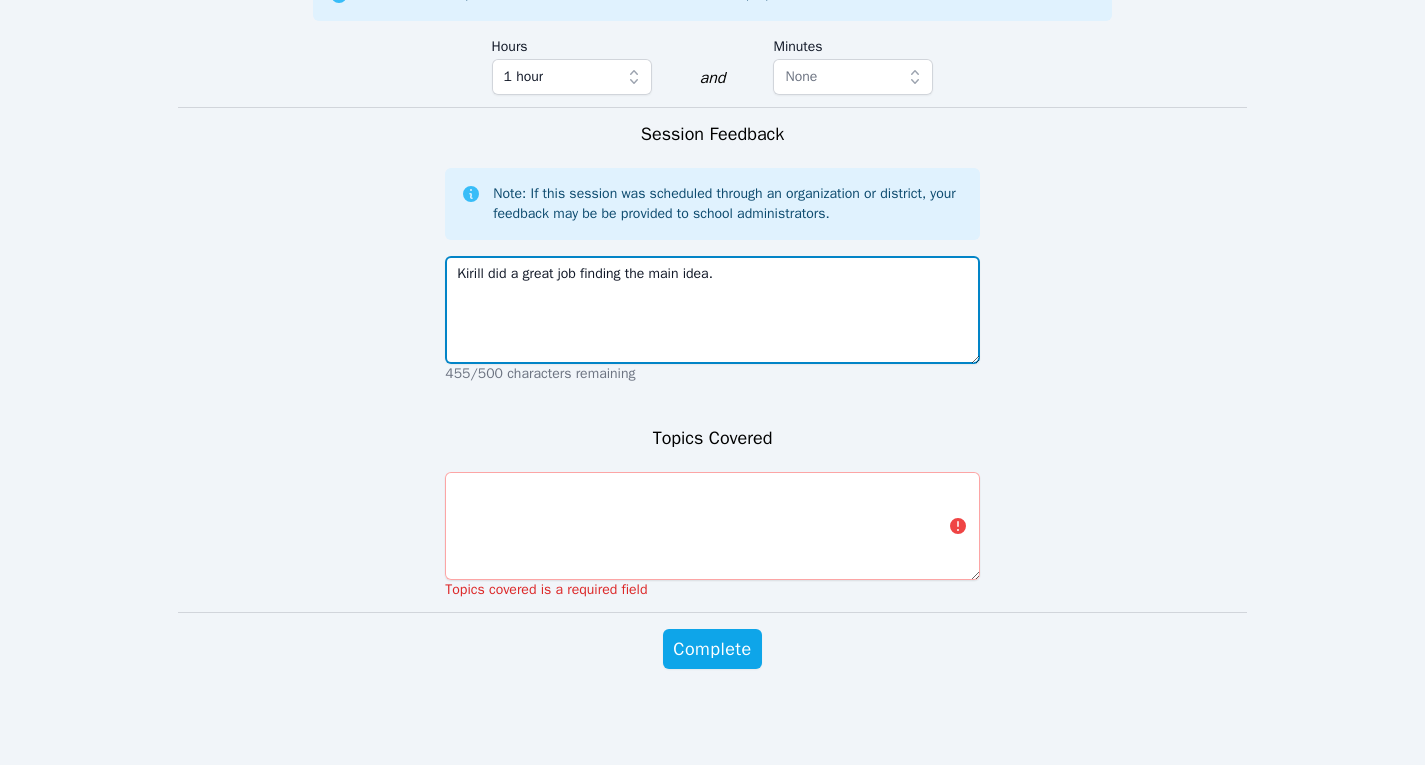 type on "Kirill did a great job finding the main idea." 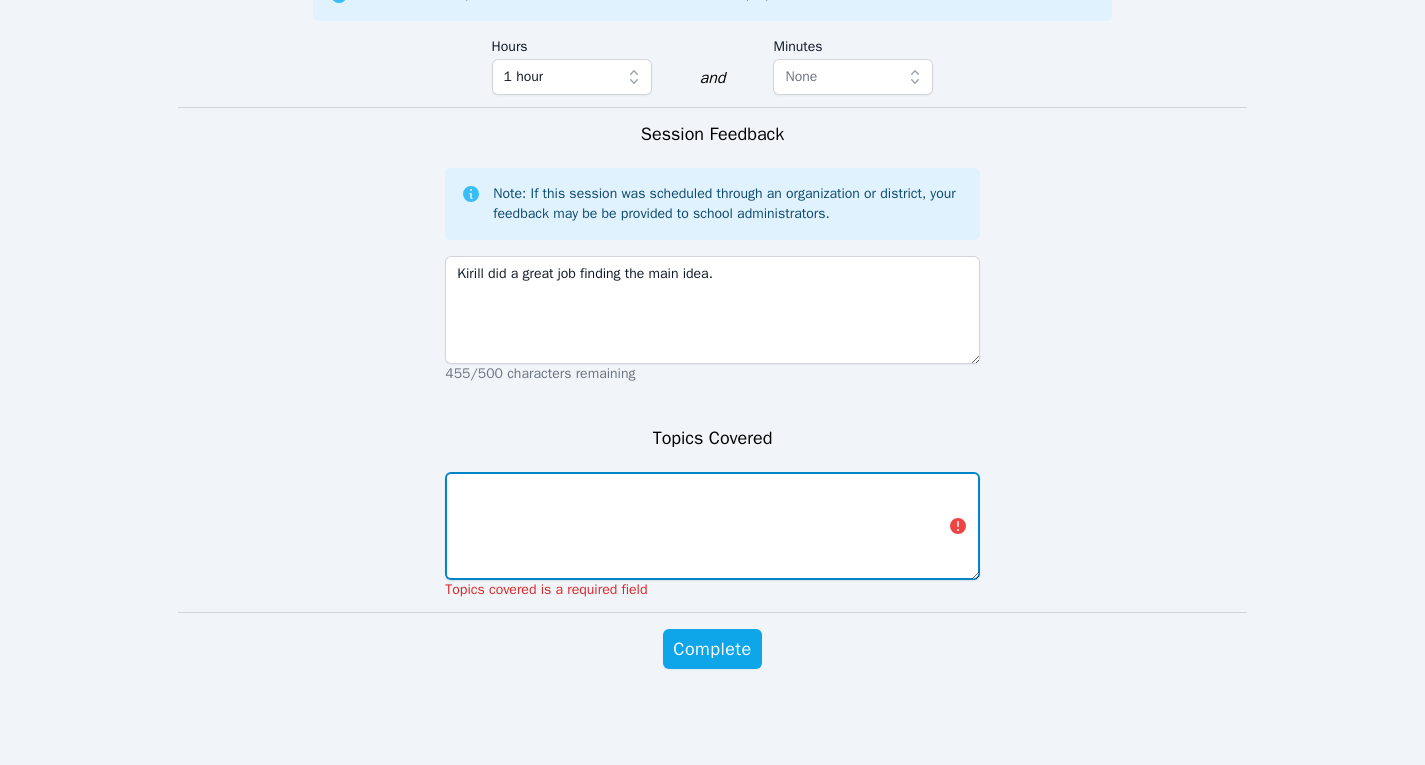 click at bounding box center [712, 526] 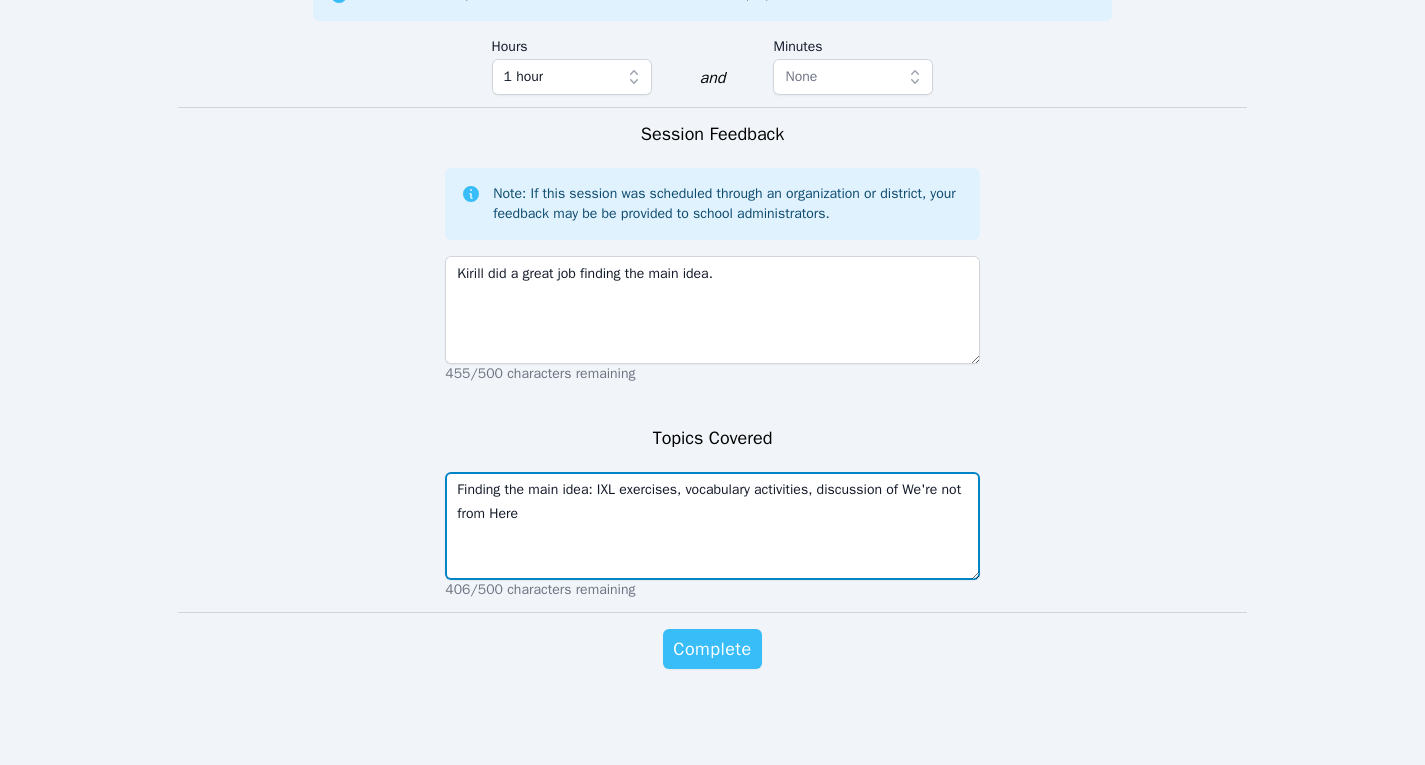 type on "Finding the main idea: IXL exercises, vocabulary activities, discussion of We're not from Here" 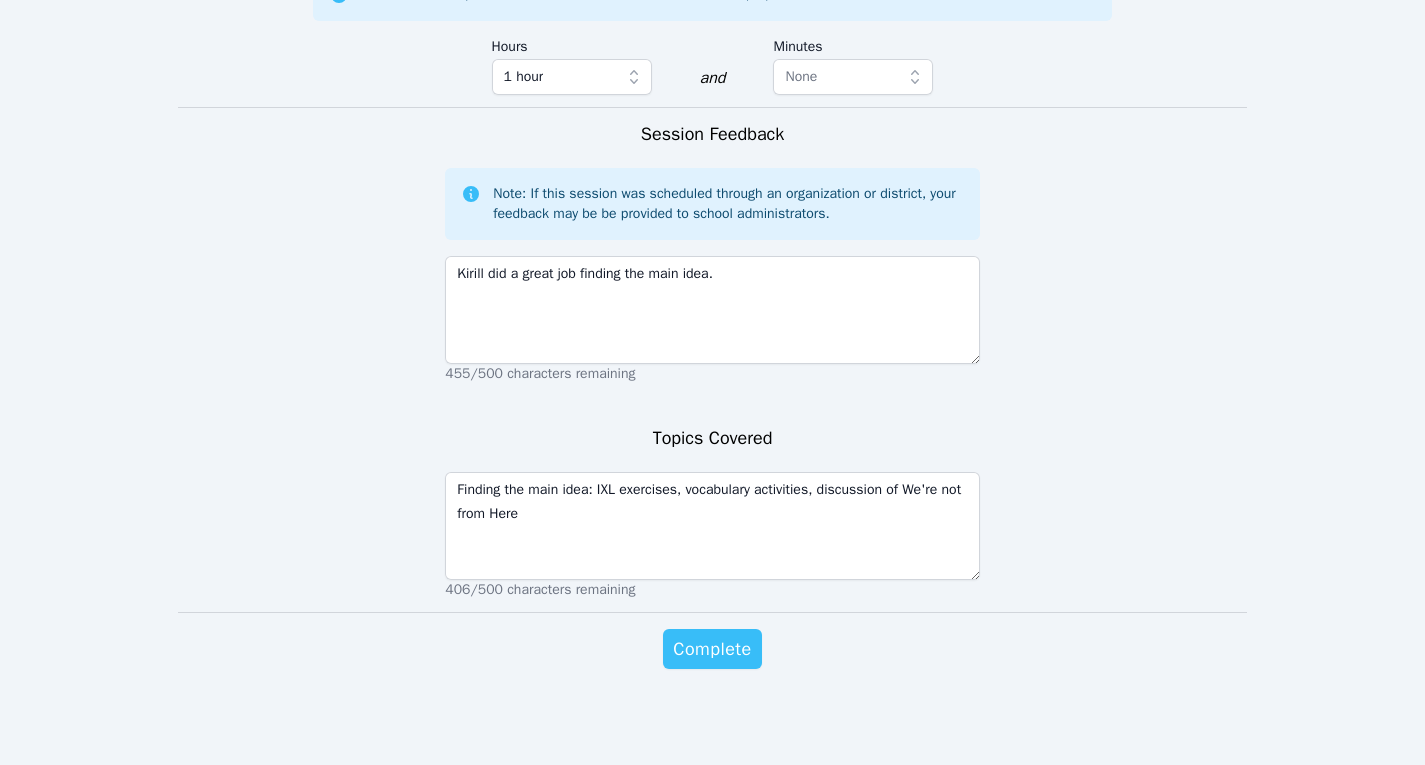 click on "Complete" at bounding box center (712, 649) 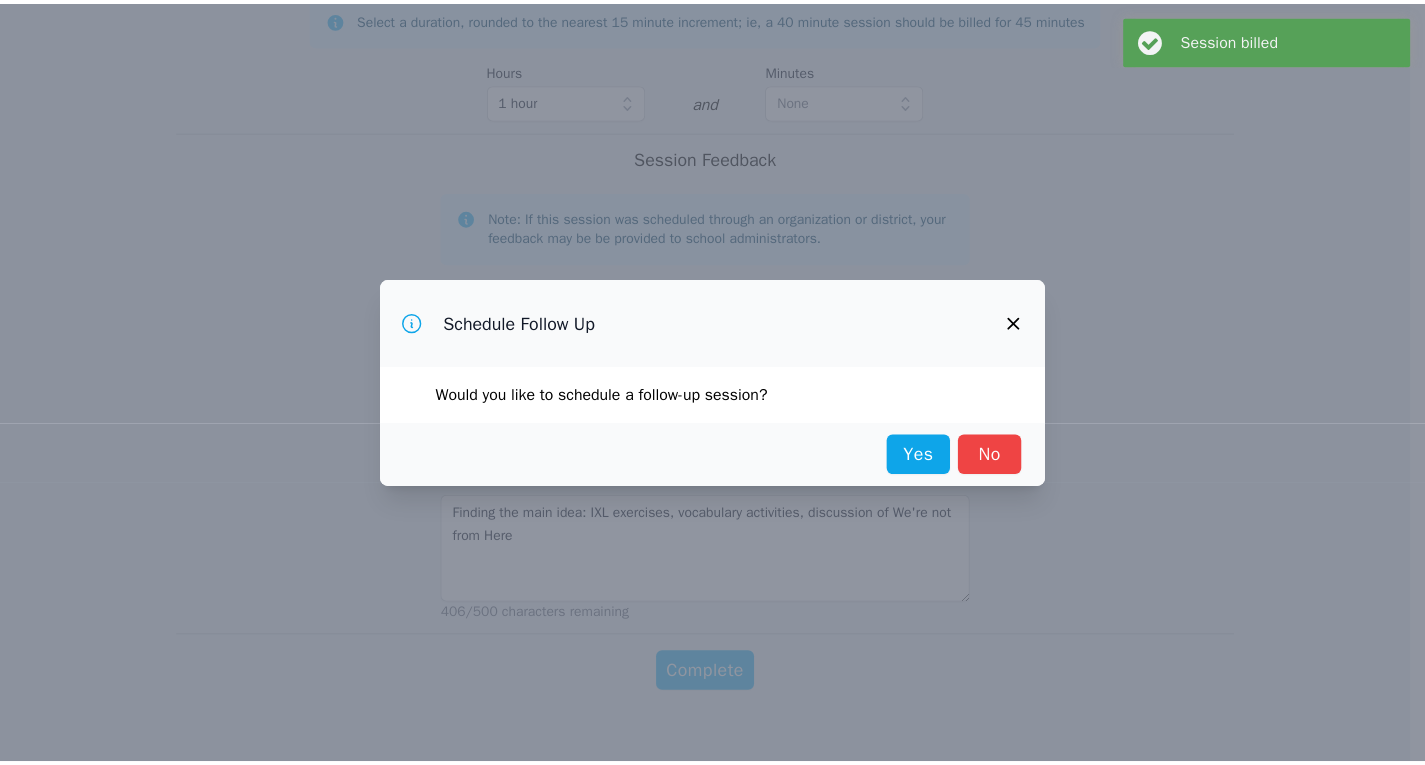 scroll, scrollTop: 0, scrollLeft: 0, axis: both 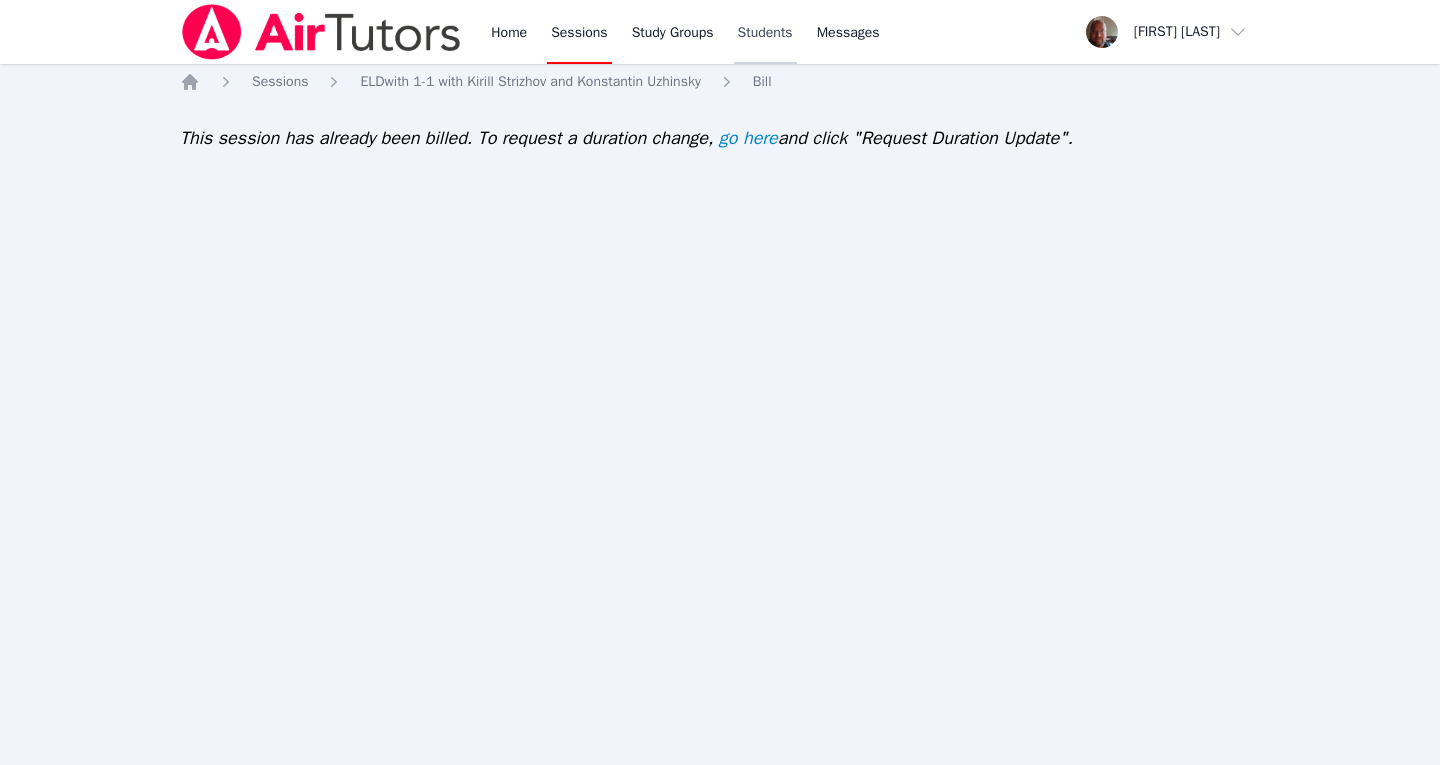 click on "Students" at bounding box center (765, 32) 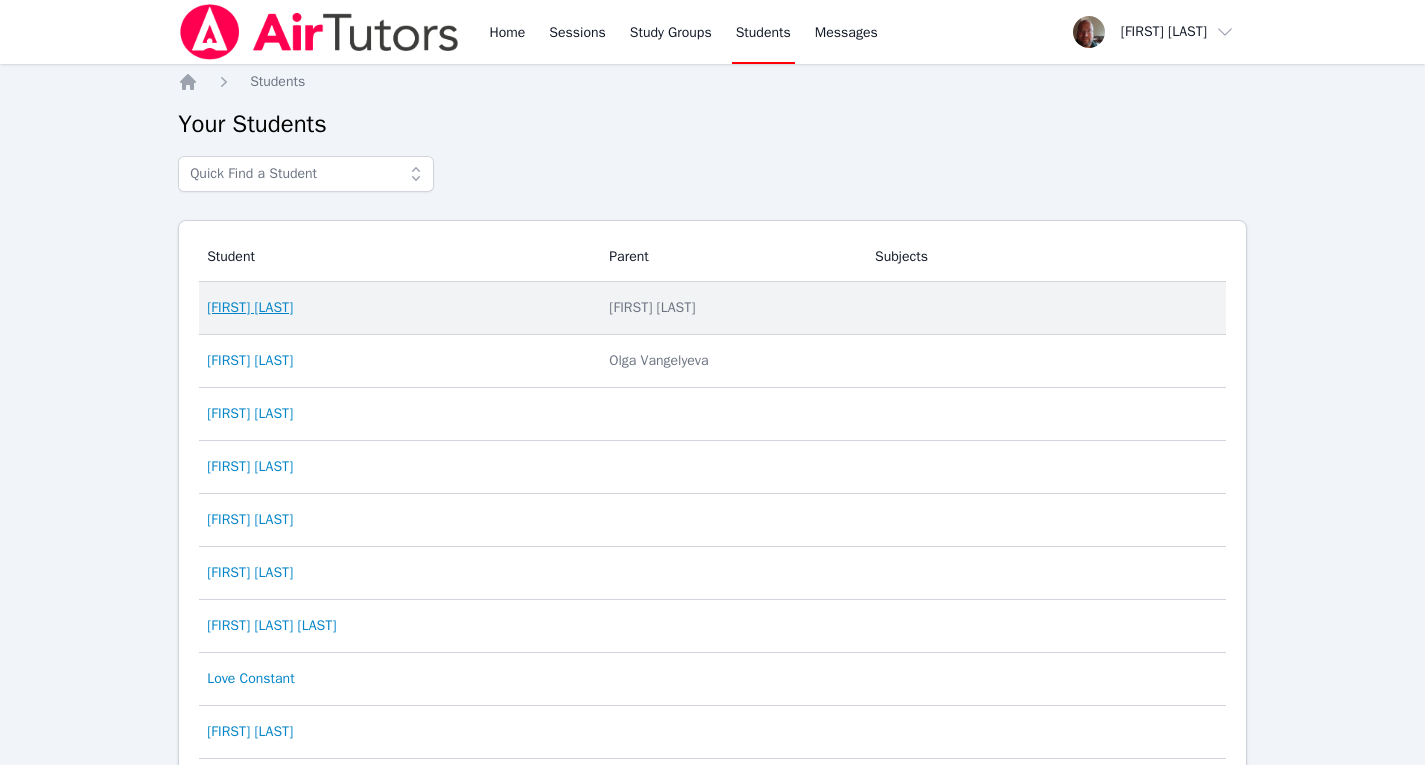 click on "[FIRST] [LAST]" at bounding box center (250, 308) 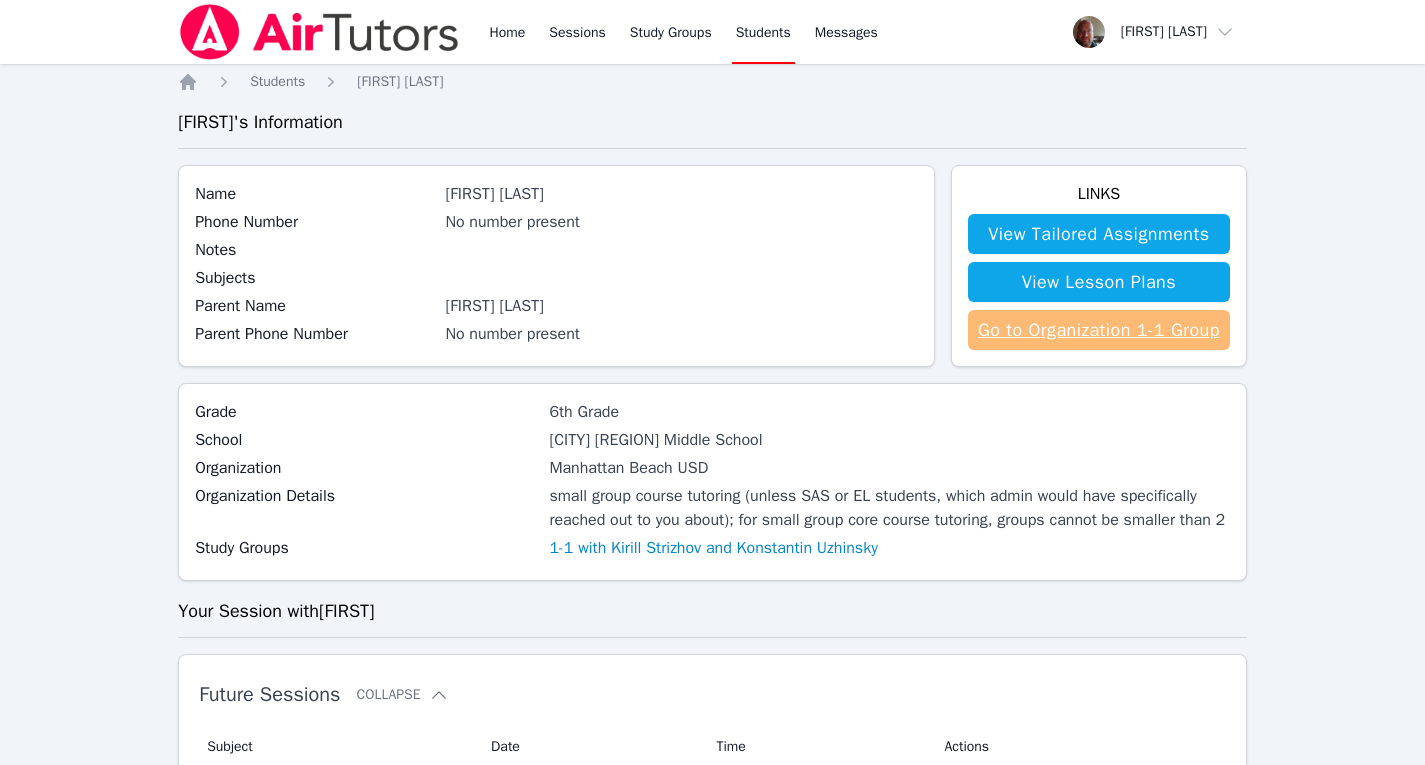 click on "Go to Organization 1-1 Group" at bounding box center [1099, 330] 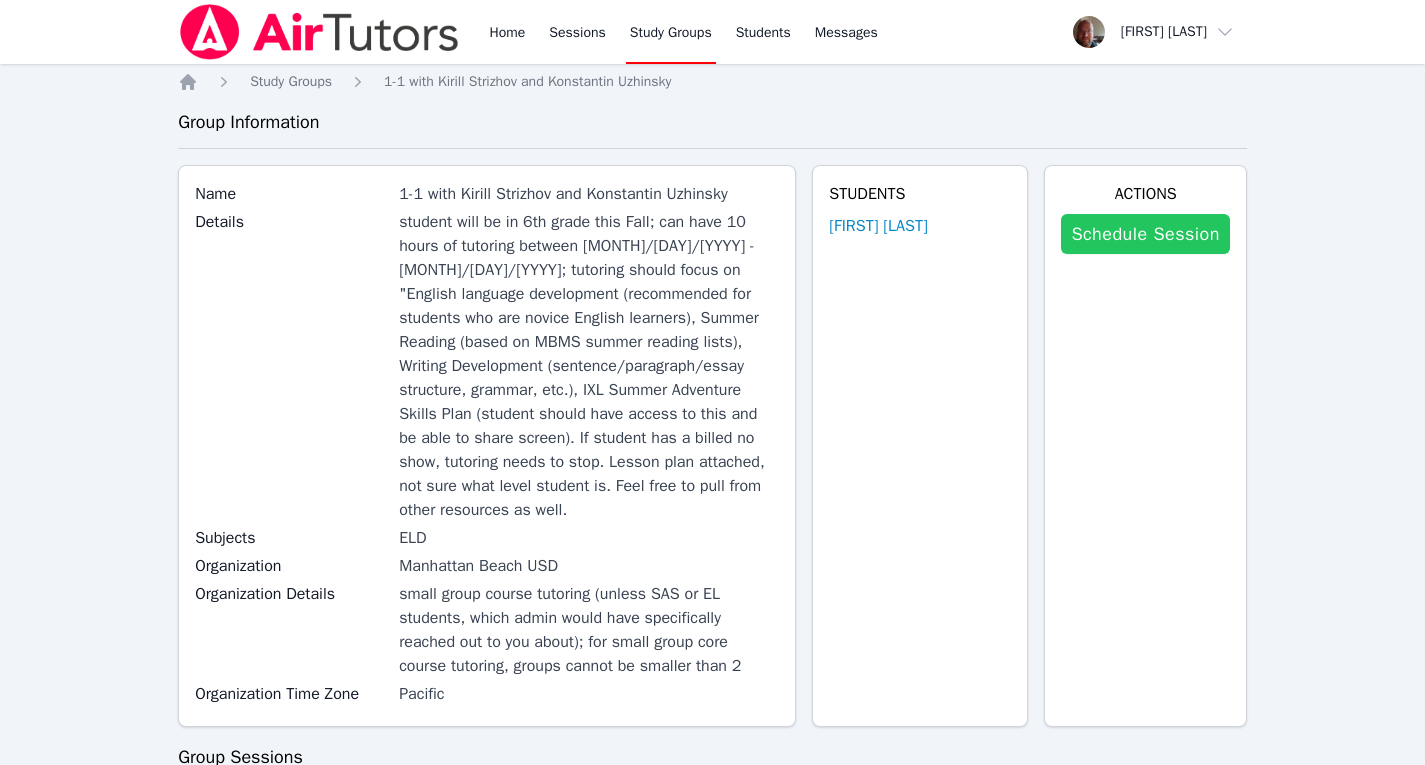 click on "Schedule Session" at bounding box center [1145, 234] 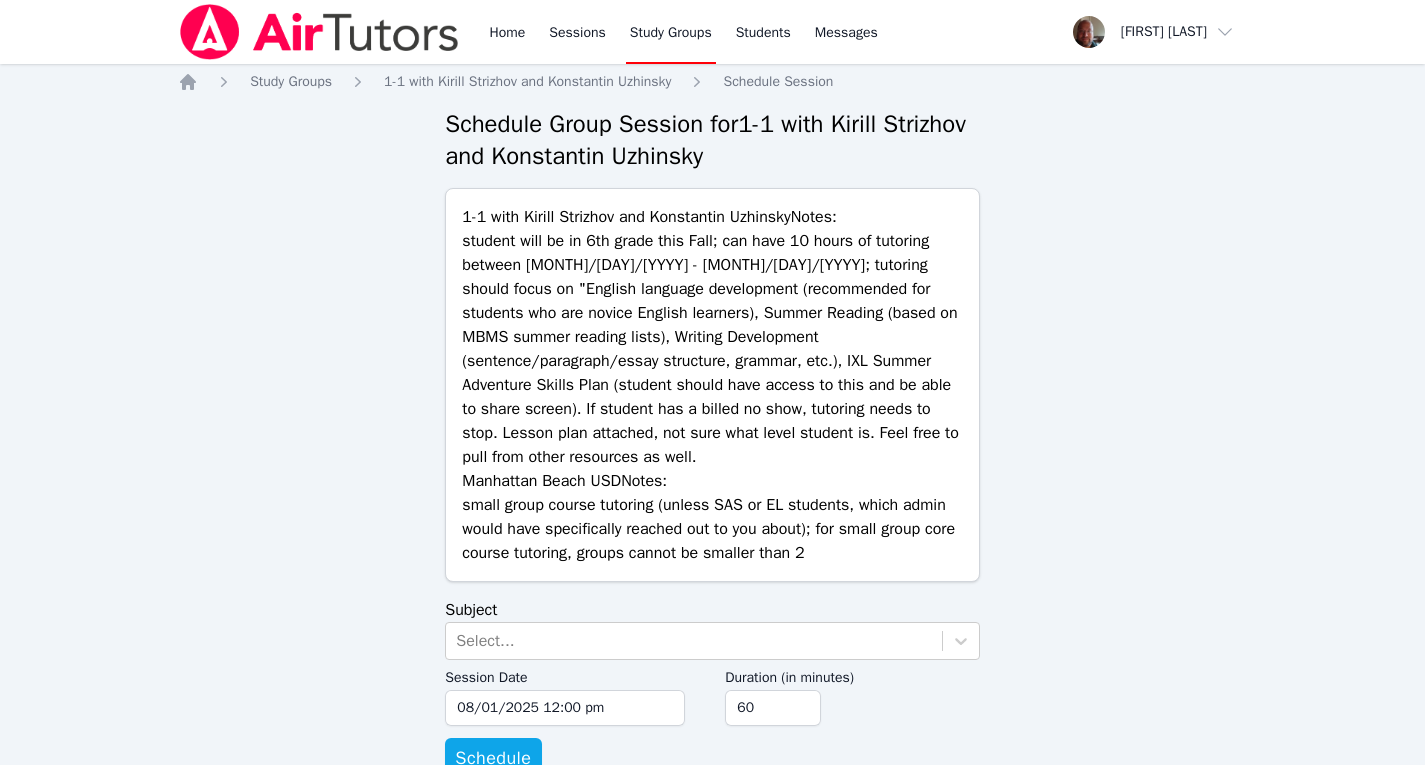 scroll, scrollTop: 29, scrollLeft: 0, axis: vertical 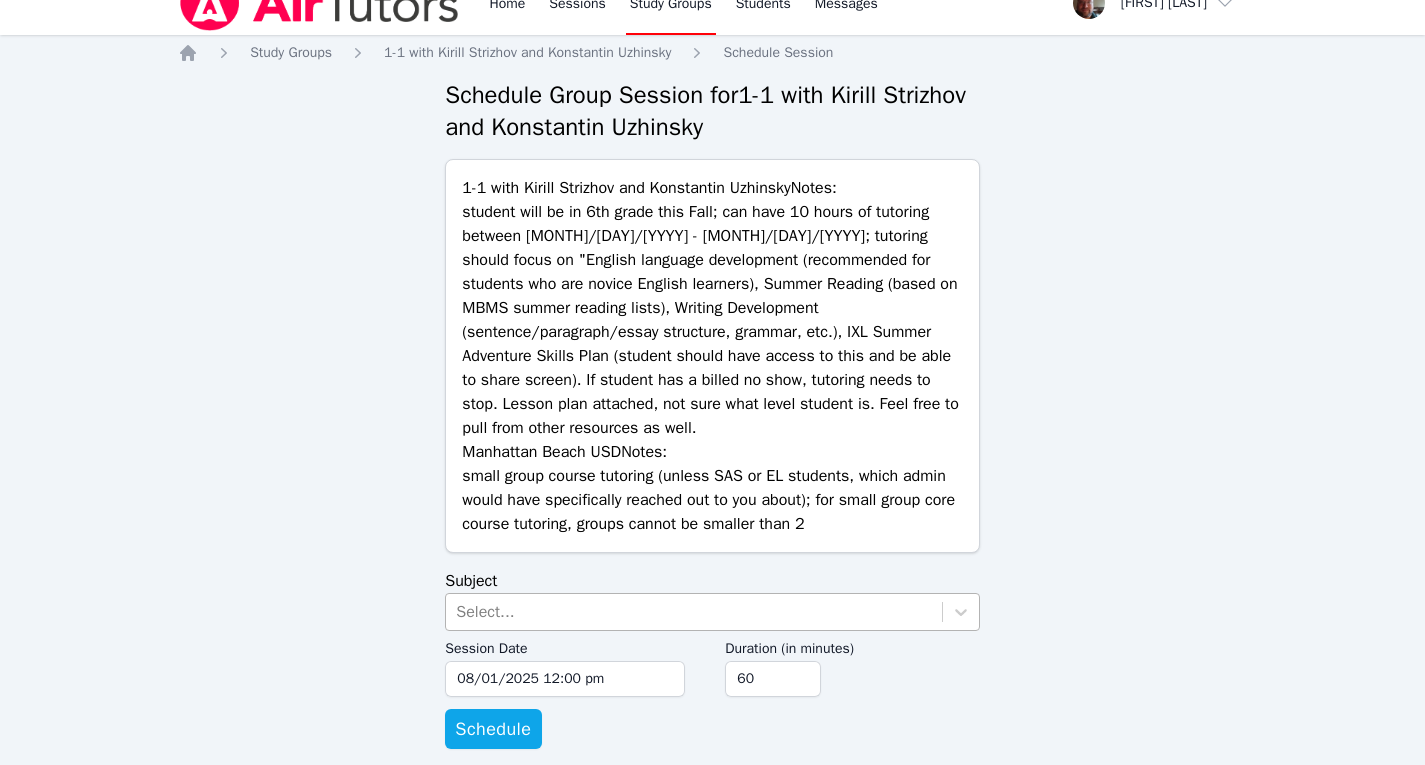 click on "Select..." at bounding box center [693, 612] 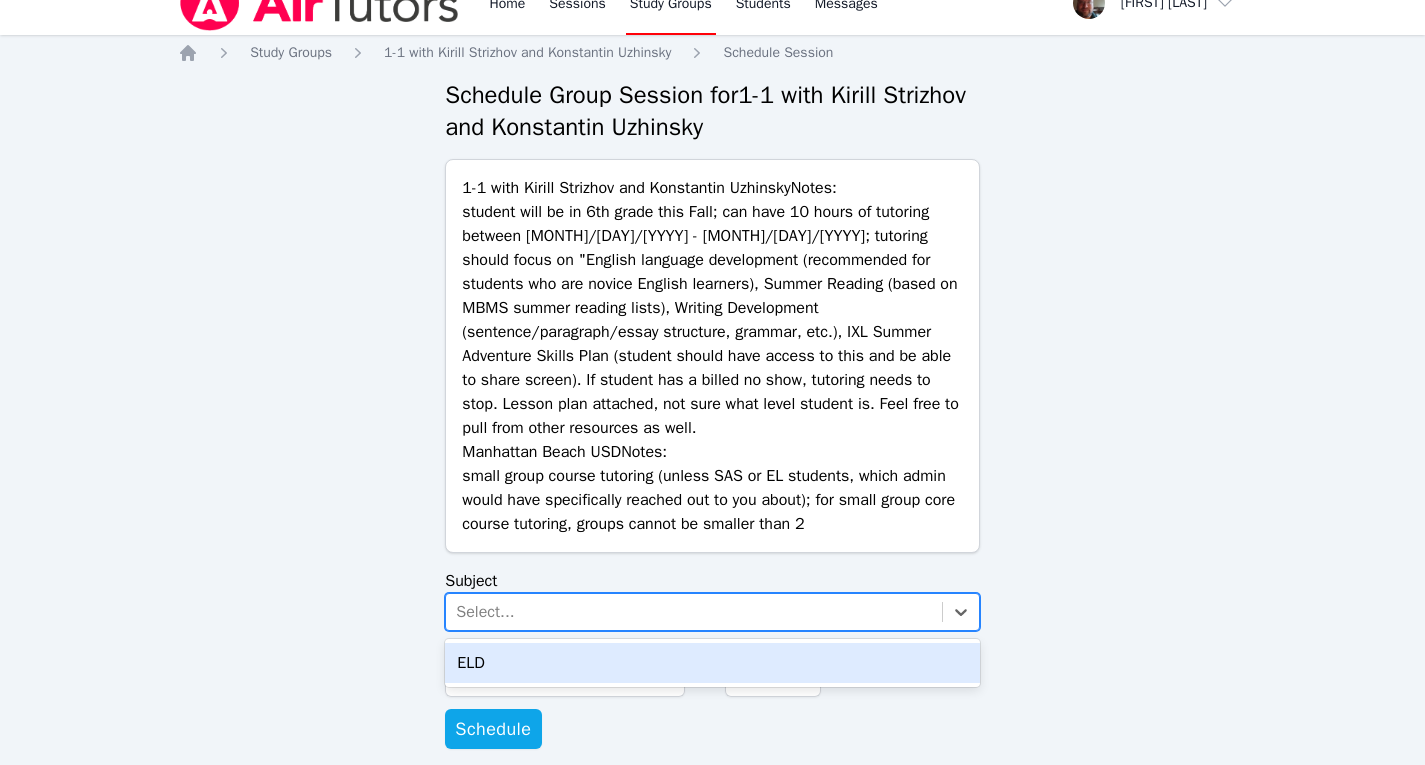 click on "ELD" at bounding box center [712, 663] 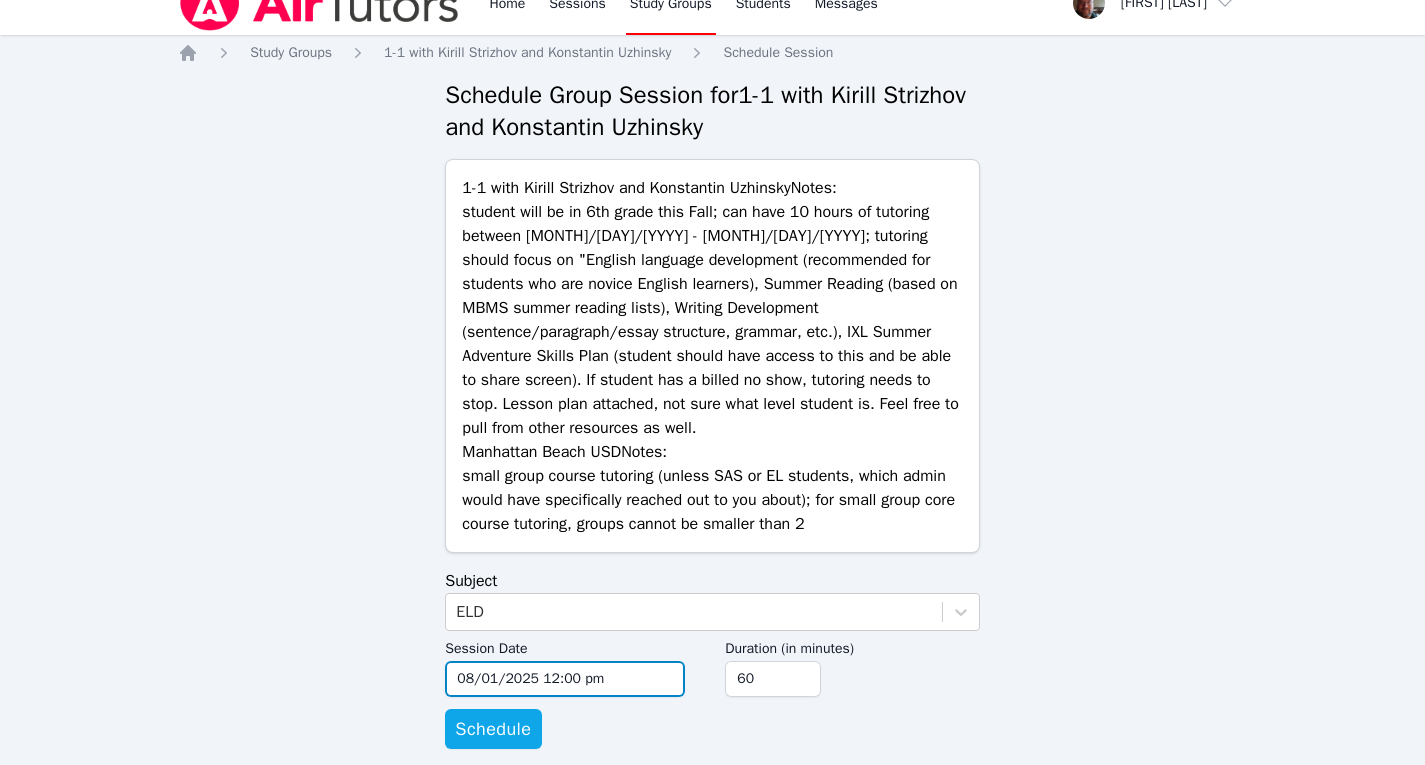 click on "08/01/2025 12:00 pm" at bounding box center [565, 679] 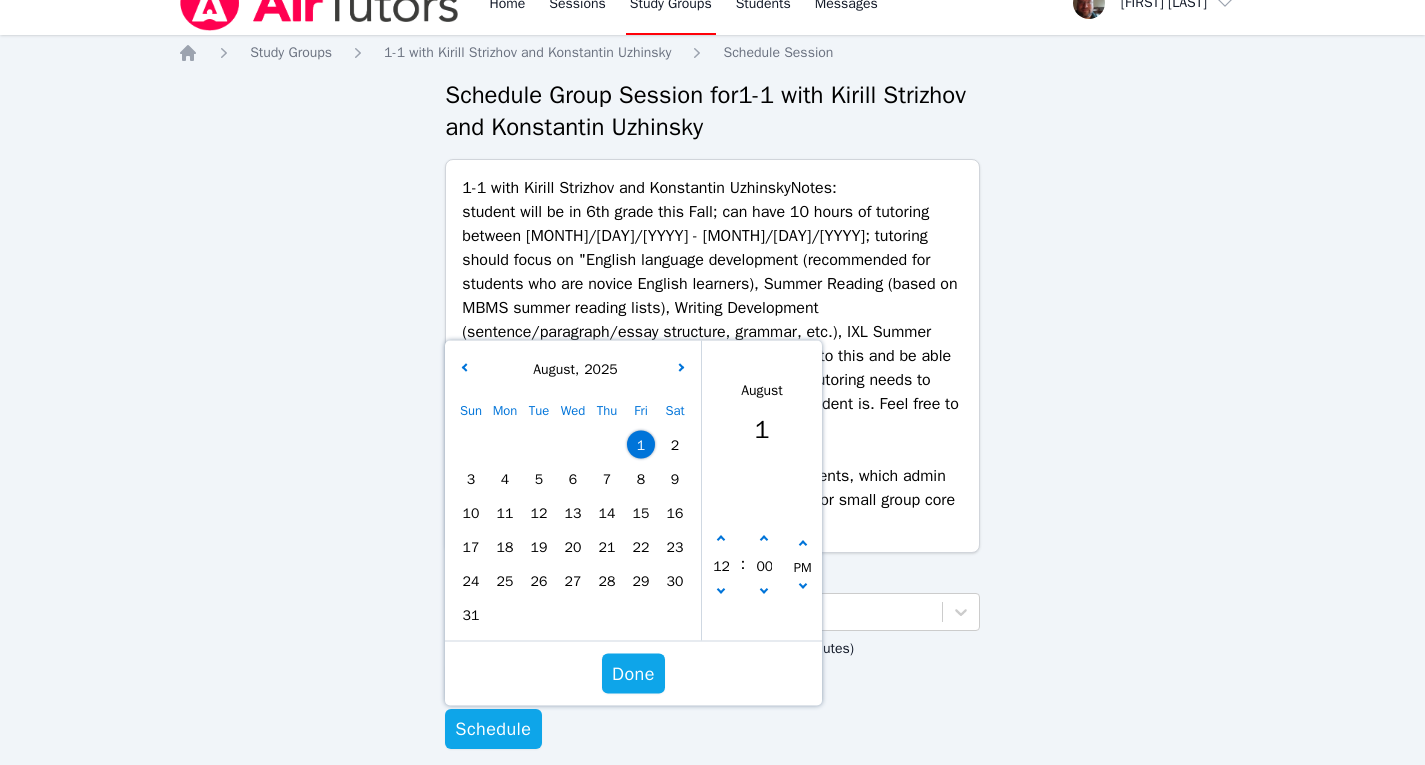 click on "5" at bounding box center (539, 479) 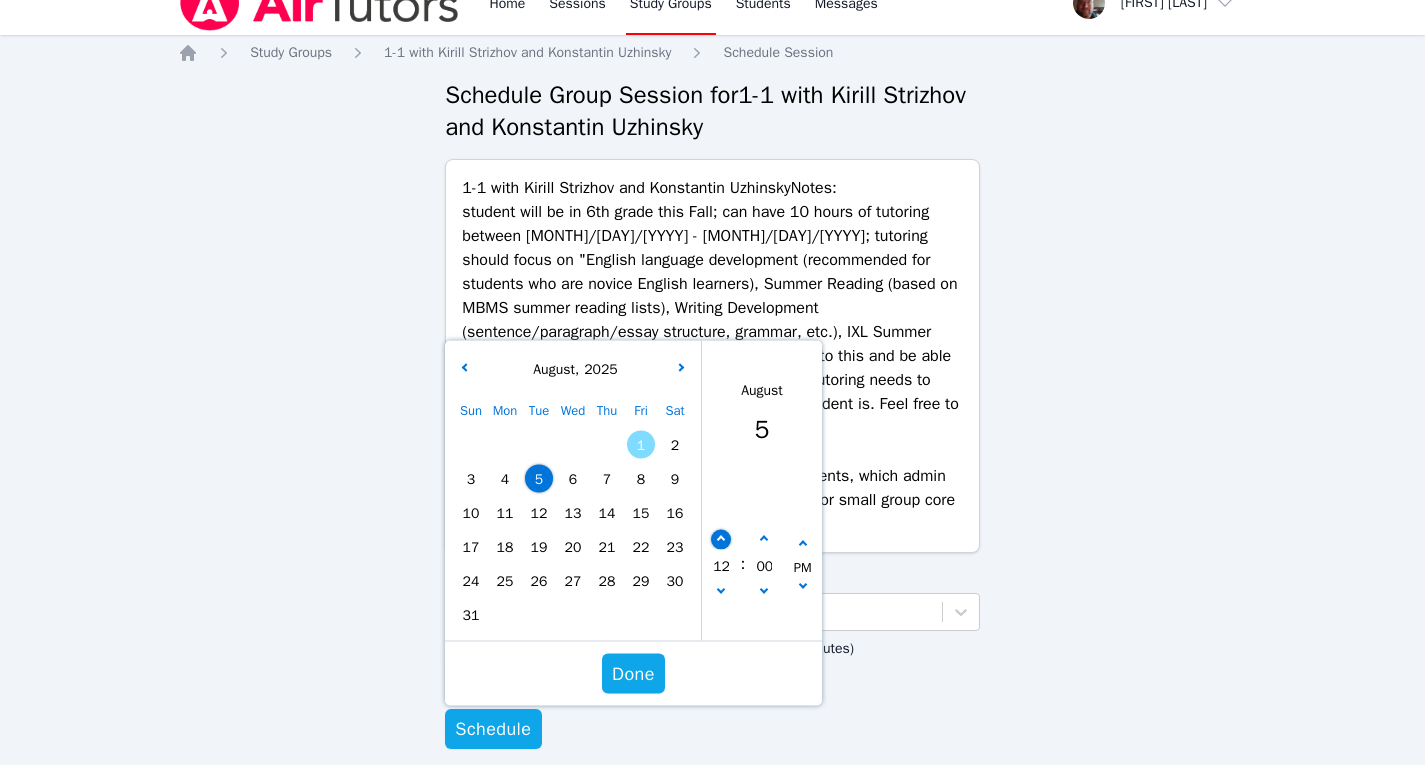 click at bounding box center [721, 539] 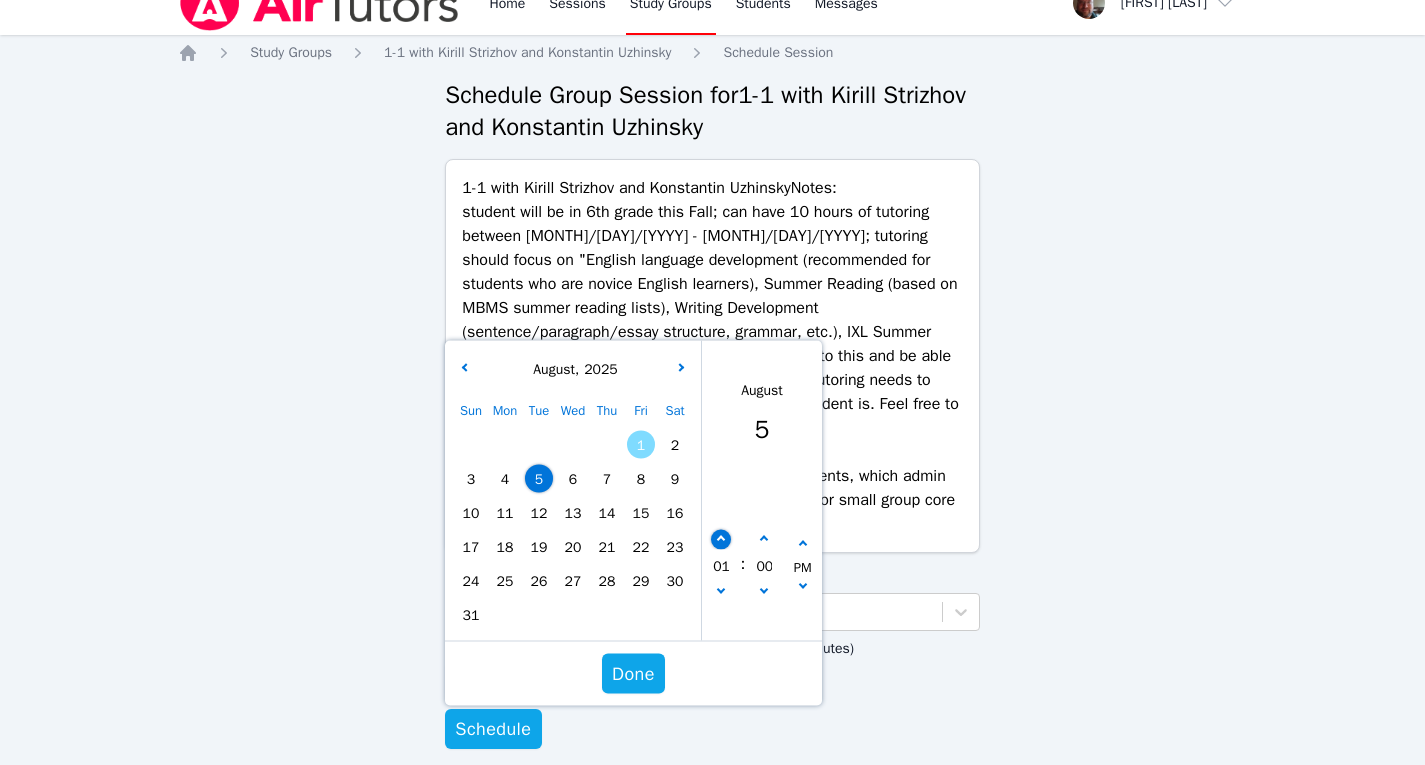 click at bounding box center (721, 539) 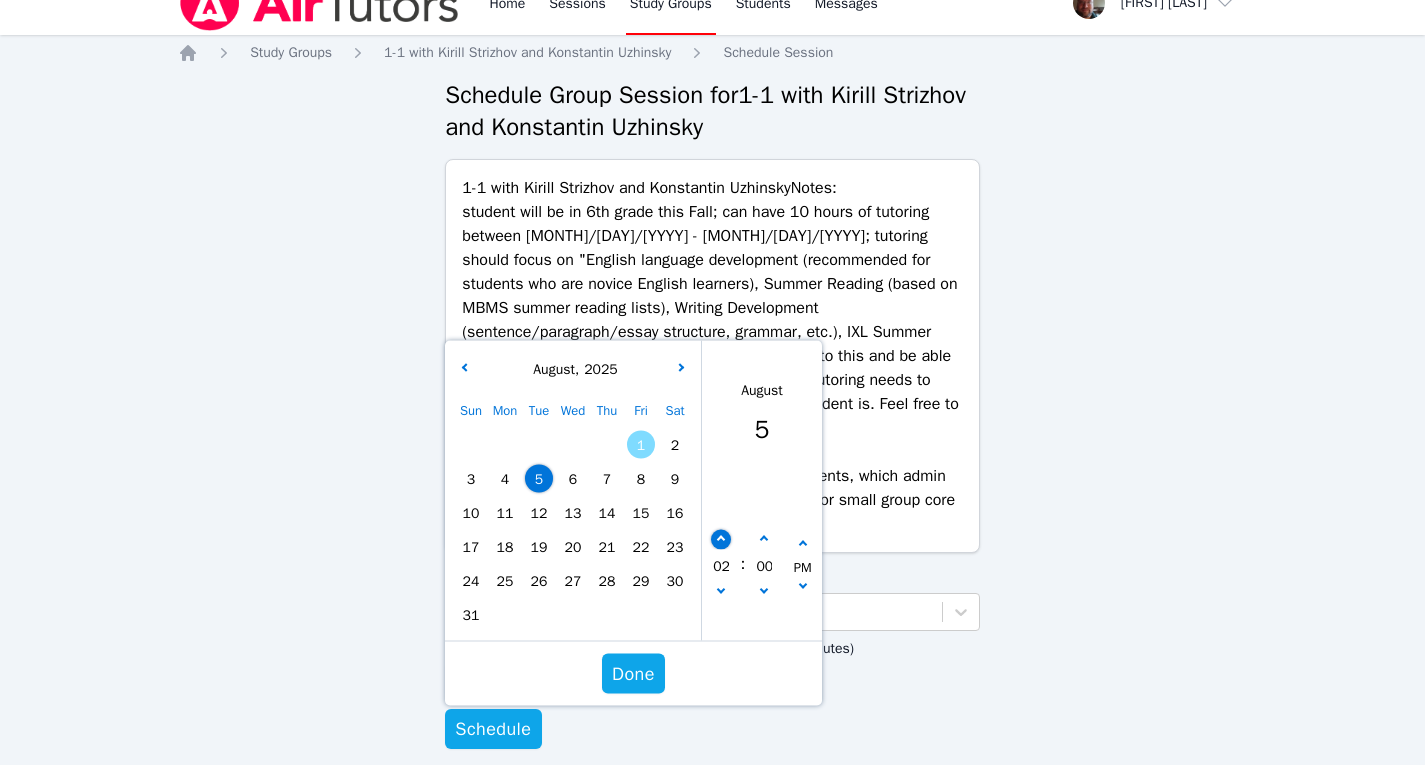 click at bounding box center (721, 539) 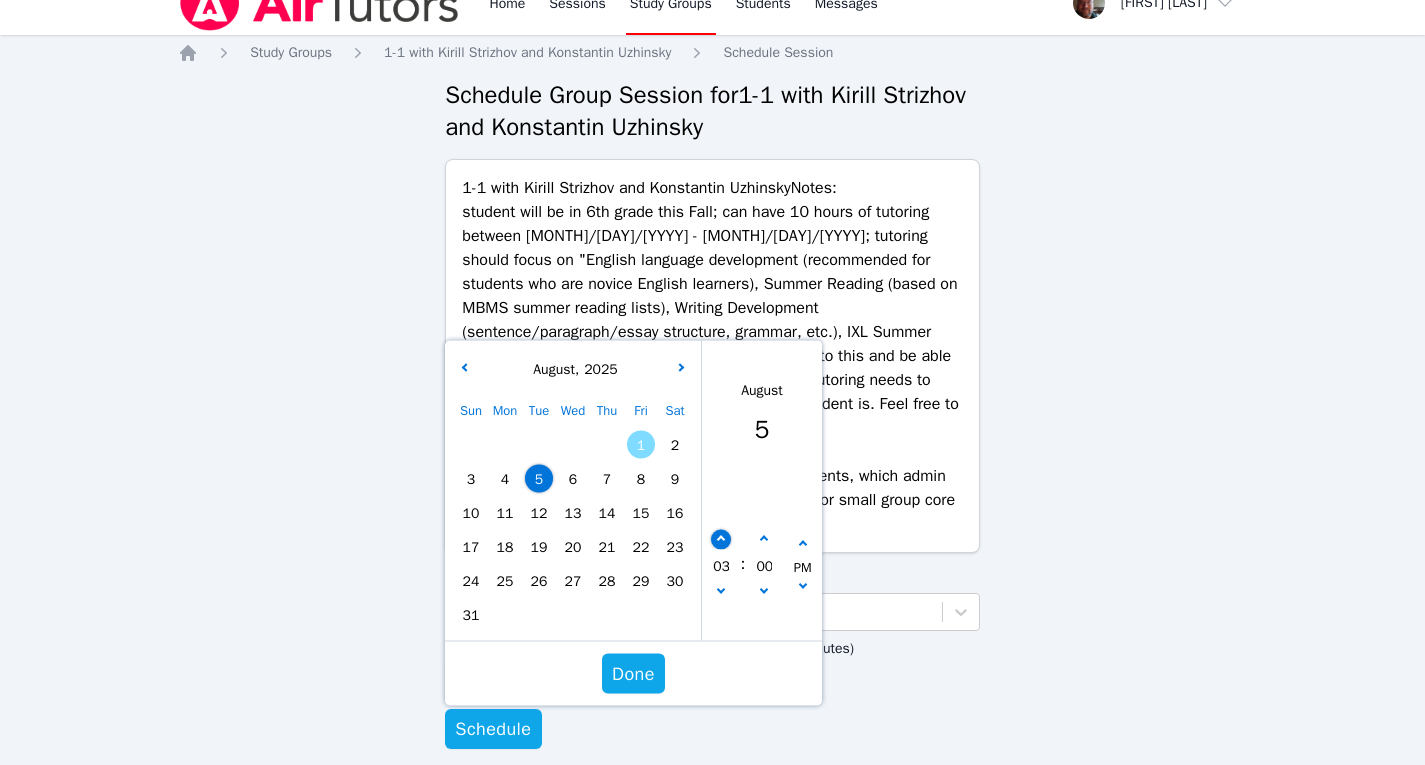 click at bounding box center (721, 539) 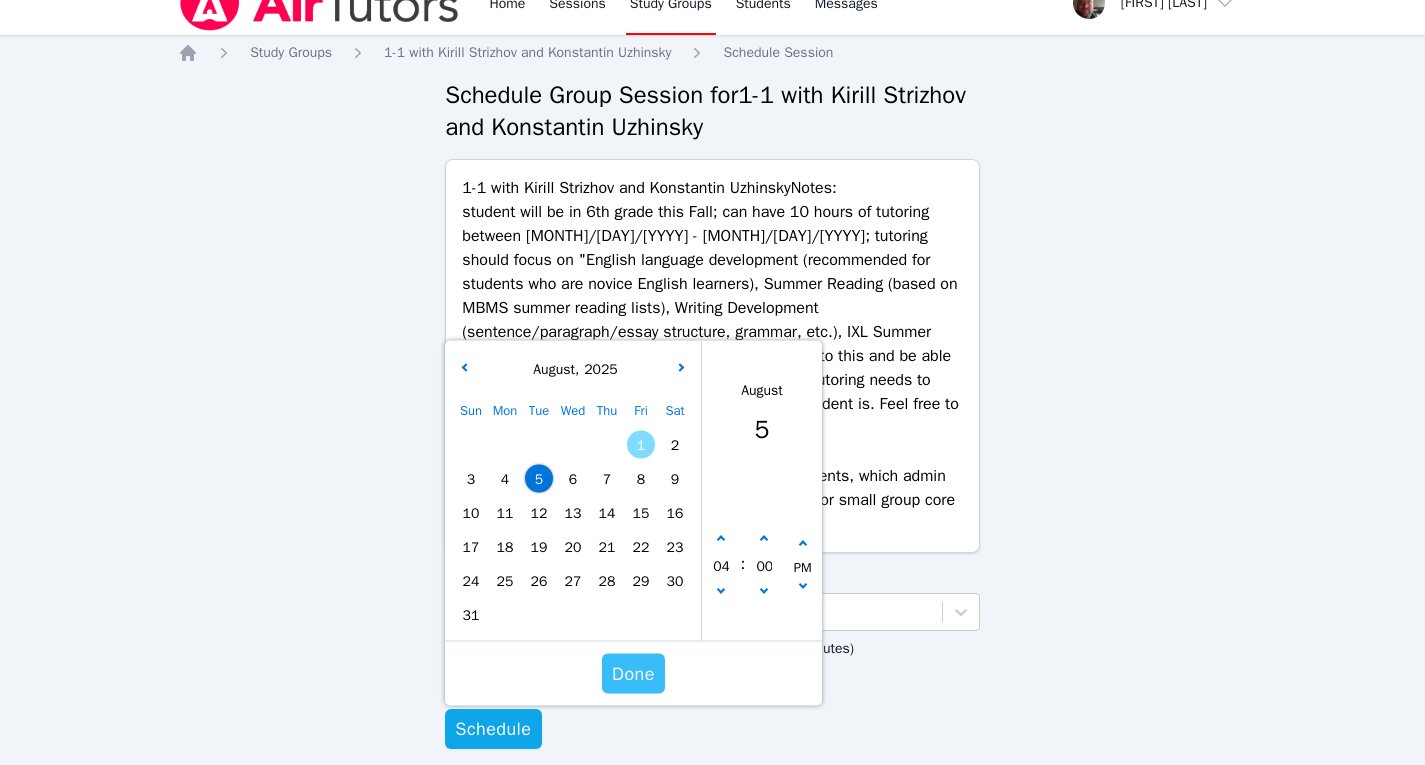 click on "Done" at bounding box center [633, 674] 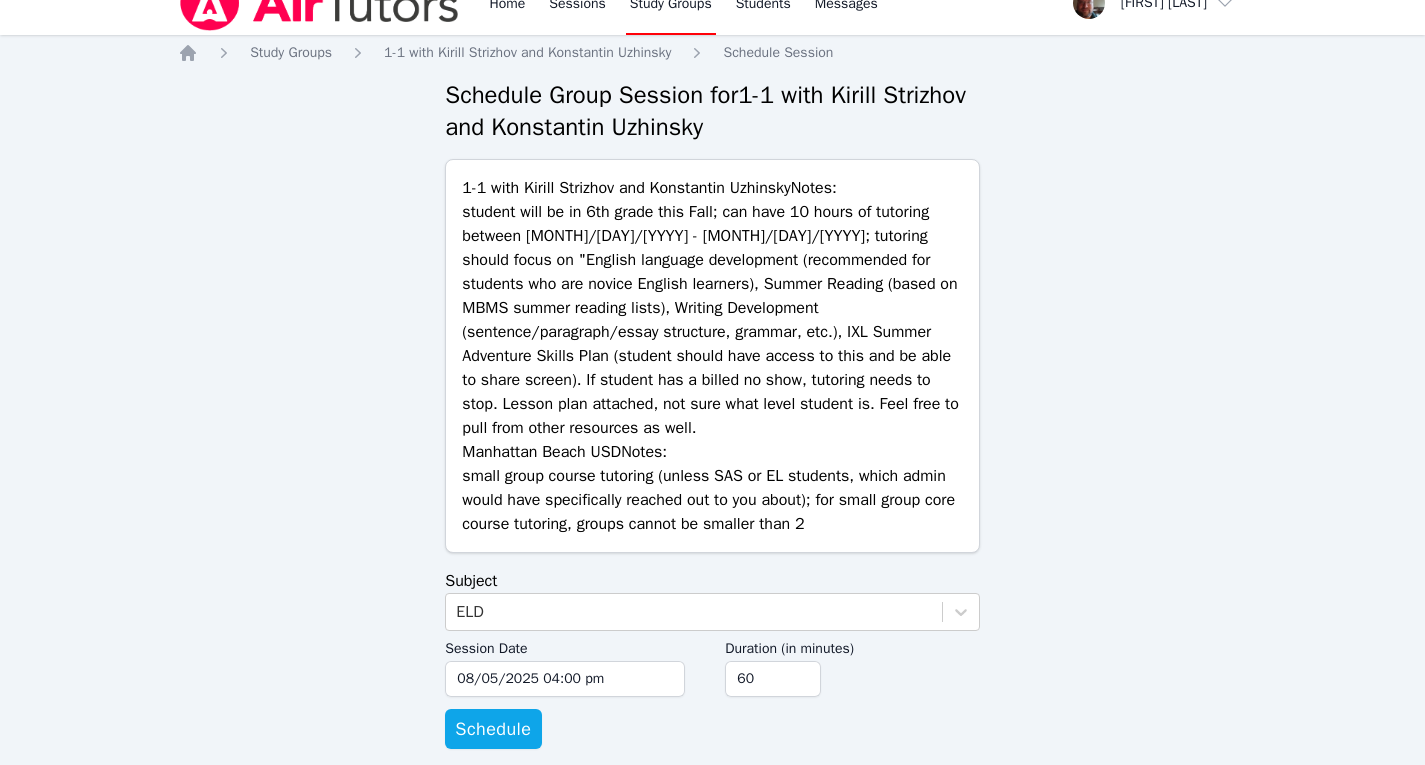click on "Home Study Groups 1-1 with [FIRST] [LAST] and [FIRST] [LAST] Schedule Session Schedule Group Session for  1-1 with [FIRST] [LAST] and [FIRST] [LAST] 1-1 with [FIRST] [LAST] and [FIRST] [LAST]  Notes: student will be in 6th grade this Fall; can have 10 hours of tutoring between [MONTH]/[DAY]/[YYYY] - [MONTH]/[DAY]/[YYYY]; tutoring should focus on "English language development (recommended for students who are novice English learners), Summer Reading (based on MBMS summer reading lists), Writing Development (sentence/paragraph/essay structure, grammar, etc.), IXL Summer Adventure Skills Plan (student should have access to this and be able to share screen). If student has a billed no show, tutoring needs to stop. Lesson plan attached, not sure what level student is. Feel free to pull from other resources as well.
[REGION] [CITY] USD  Notes: Subject ELD Session Date [MM]/[DD]/[YYYY] [HOUR]:[MINUTE] [AM/PM] [M]/[D]/[YYYY] [HOUR]:[MINUTE] [AM/PM] Duration (in minutes) 60 Schedule" at bounding box center (712, 416) 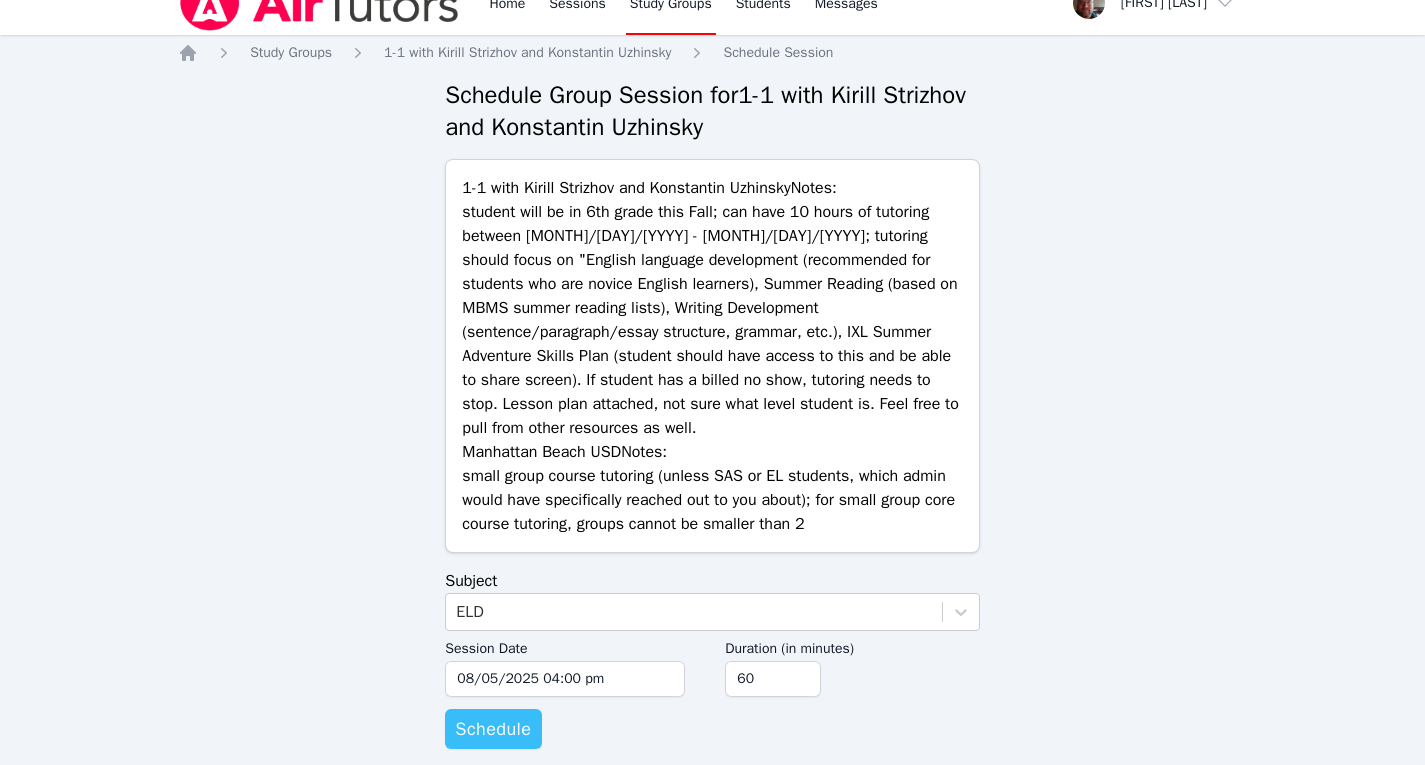 click on "Schedule" at bounding box center [493, 729] 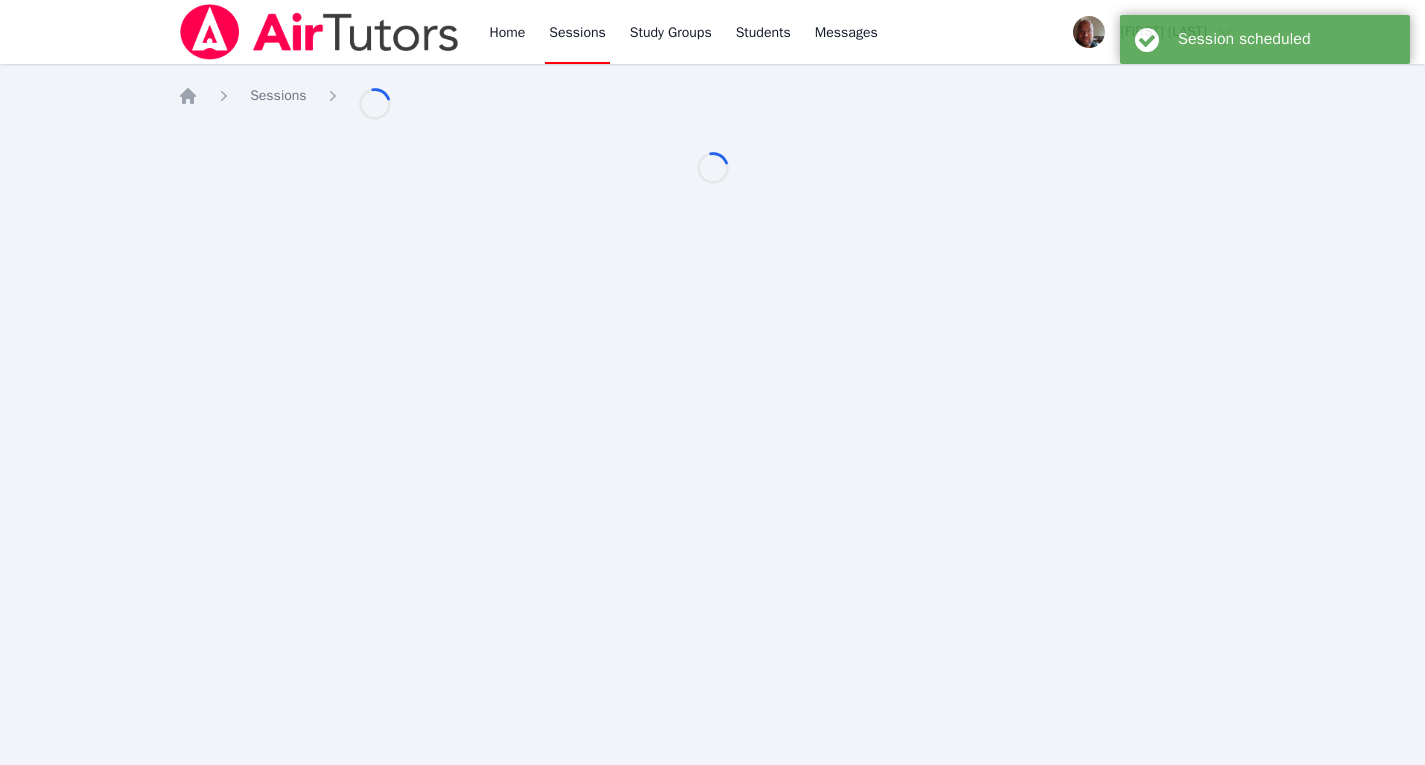 scroll, scrollTop: 0, scrollLeft: 0, axis: both 